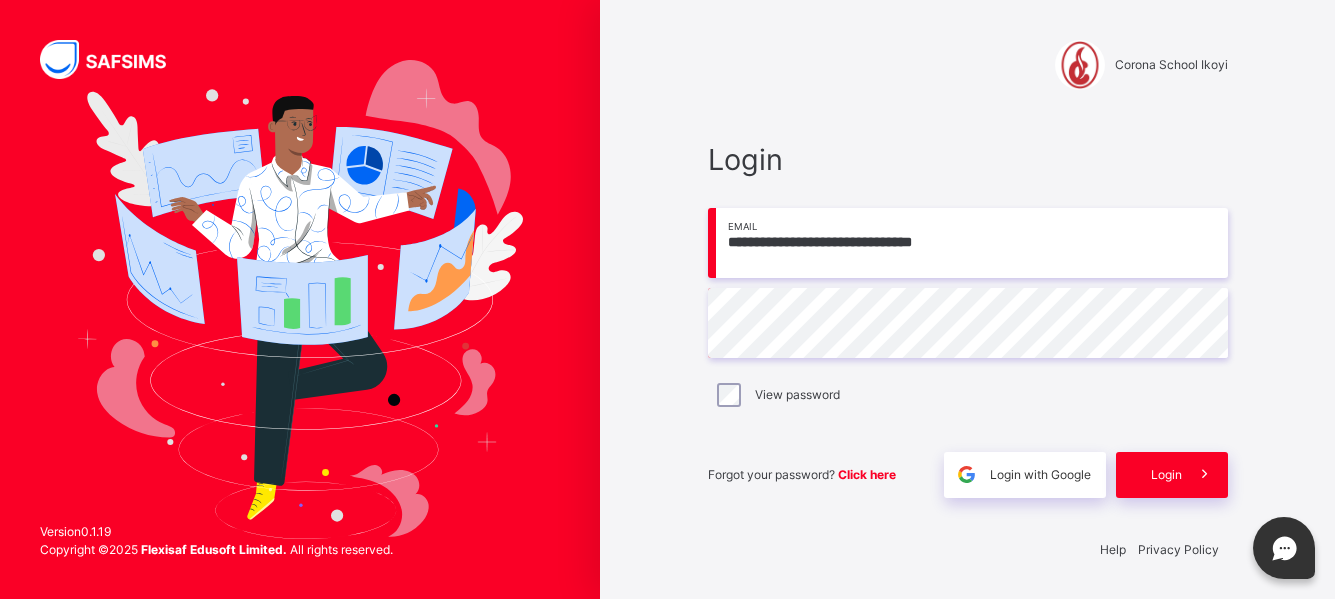 scroll, scrollTop: 0, scrollLeft: 0, axis: both 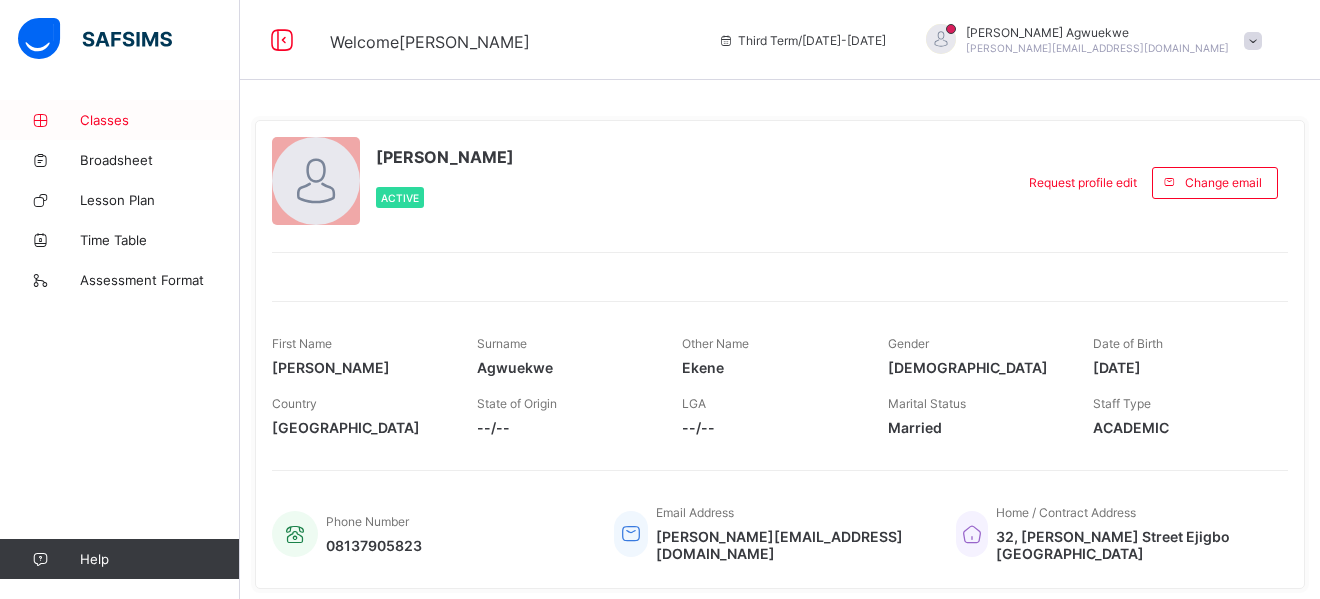 click on "Classes" at bounding box center (160, 120) 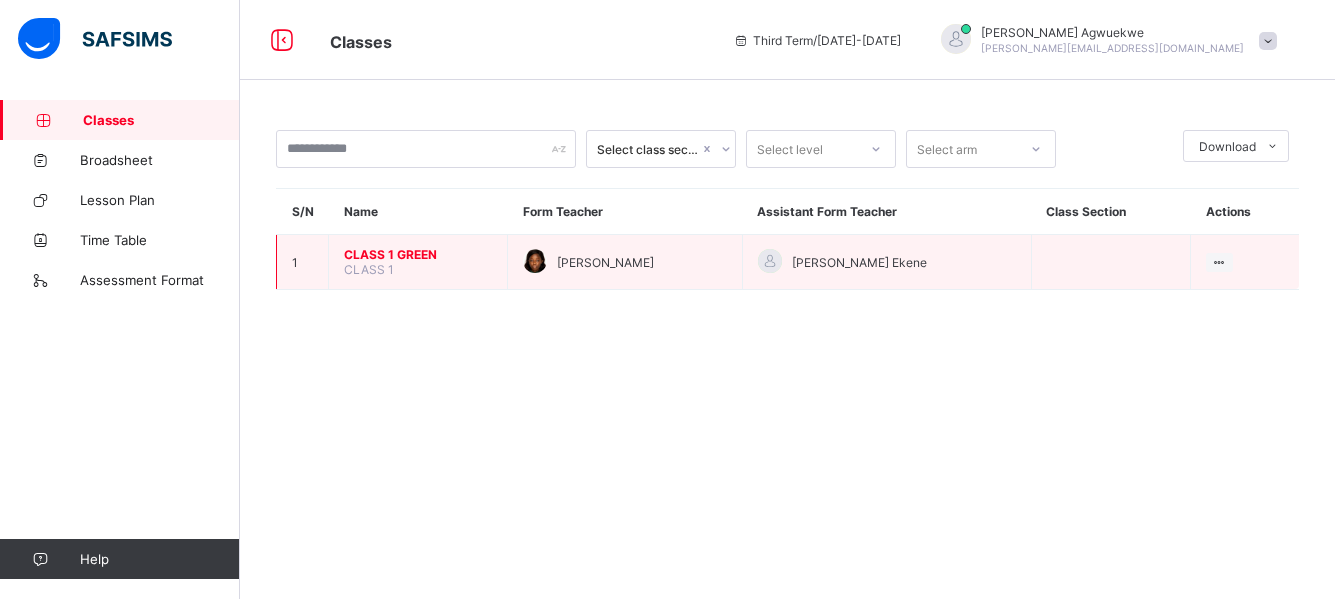 click on "CLASS 1   GREEN" at bounding box center (418, 254) 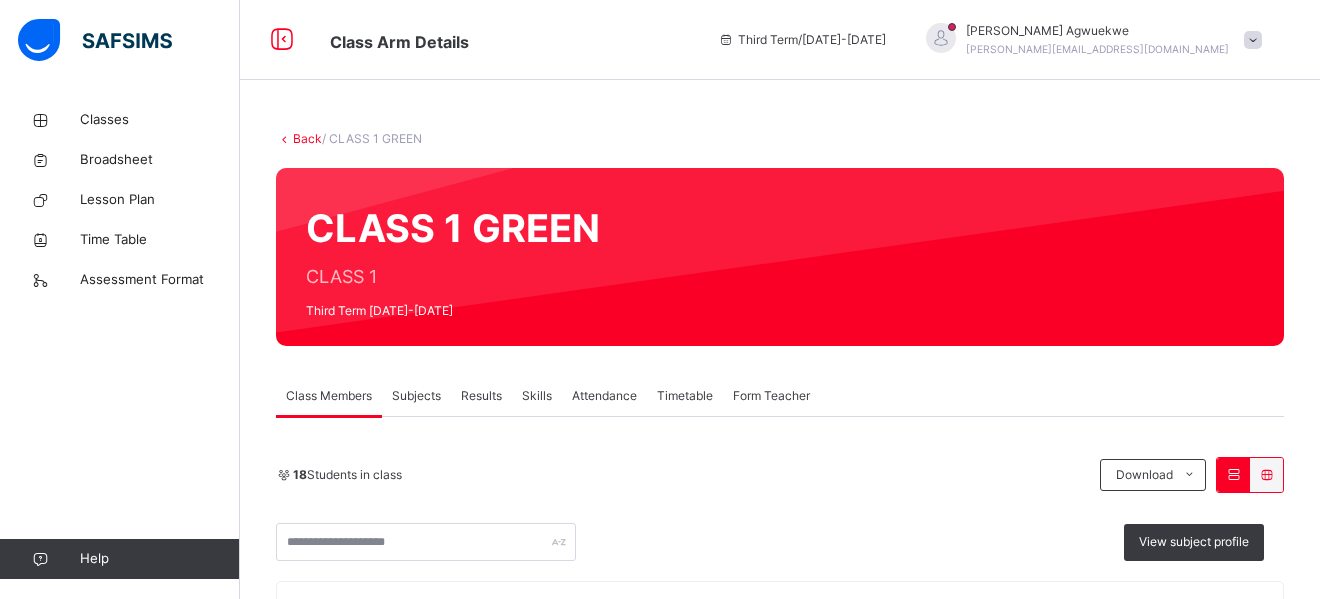 click on "Subjects" at bounding box center [416, 396] 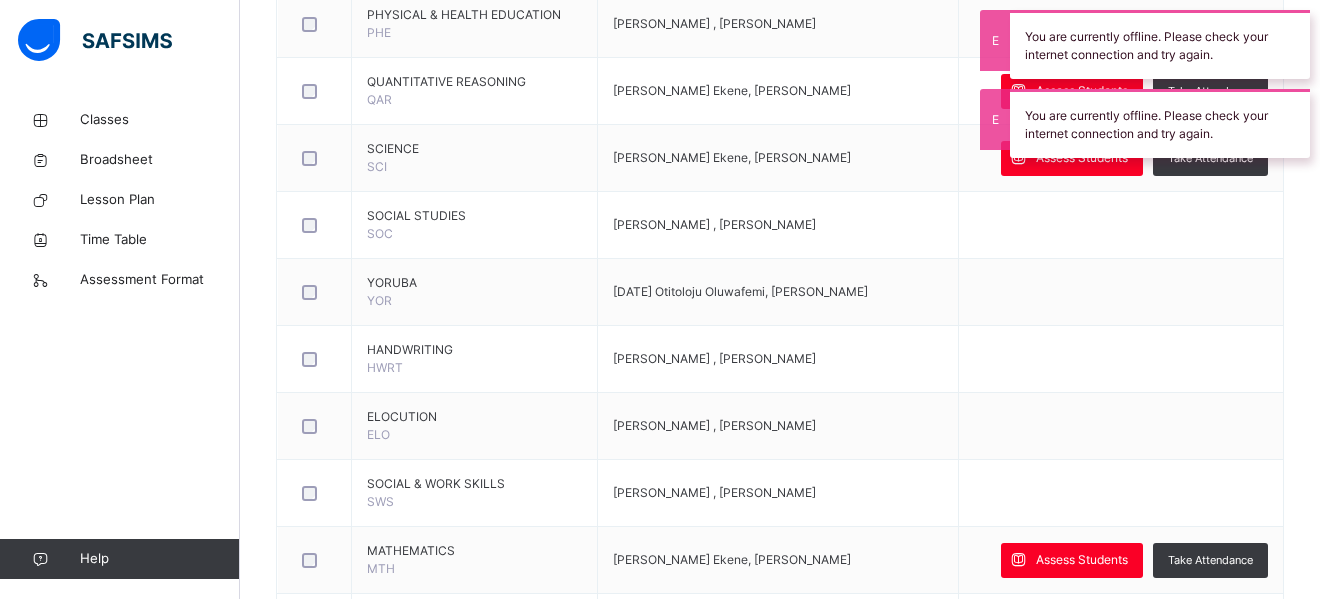scroll, scrollTop: 910, scrollLeft: 0, axis: vertical 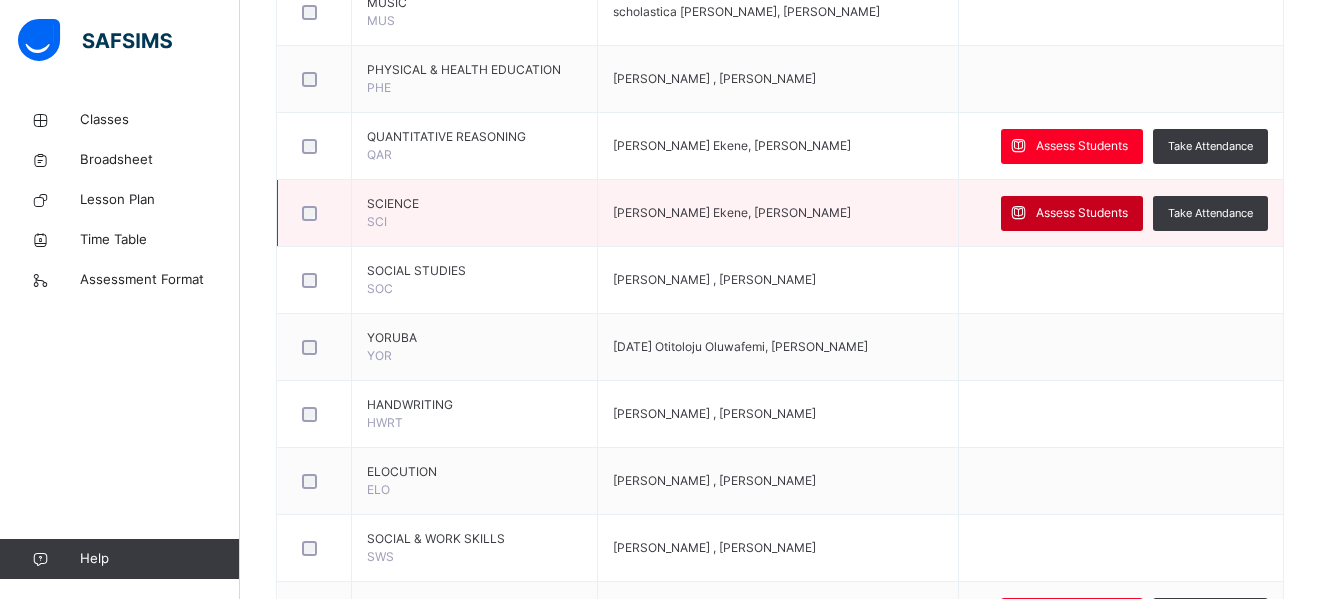 click on "Assess Students" at bounding box center [1082, 213] 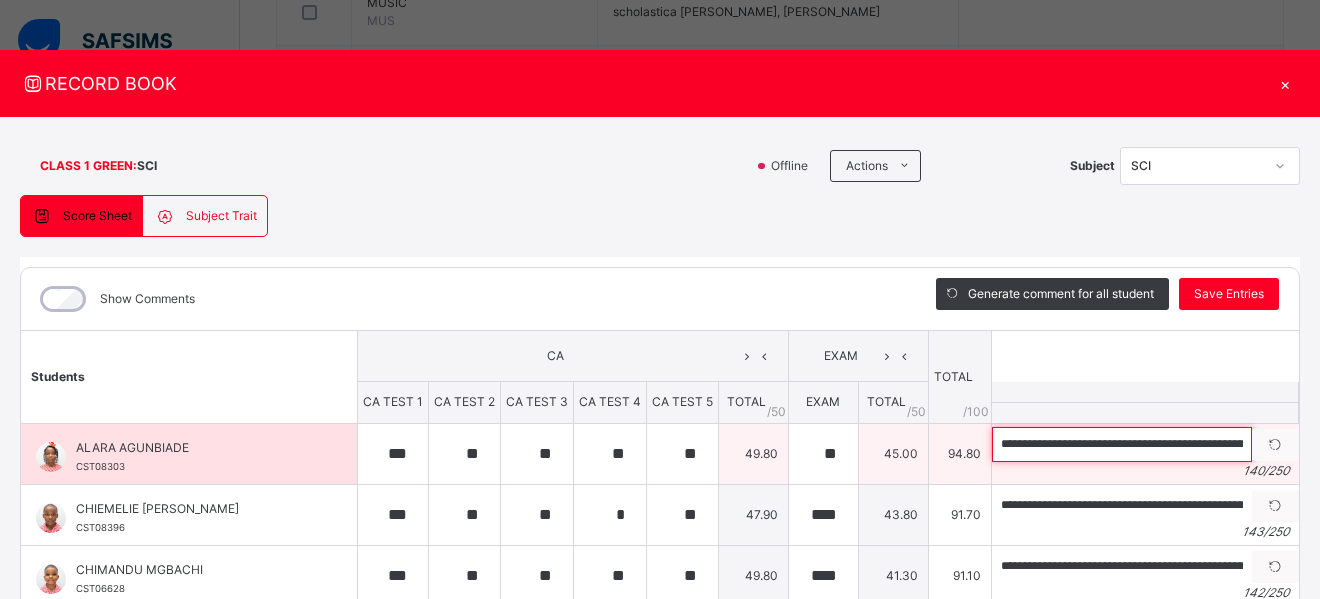 click on "**********" at bounding box center (1122, 444) 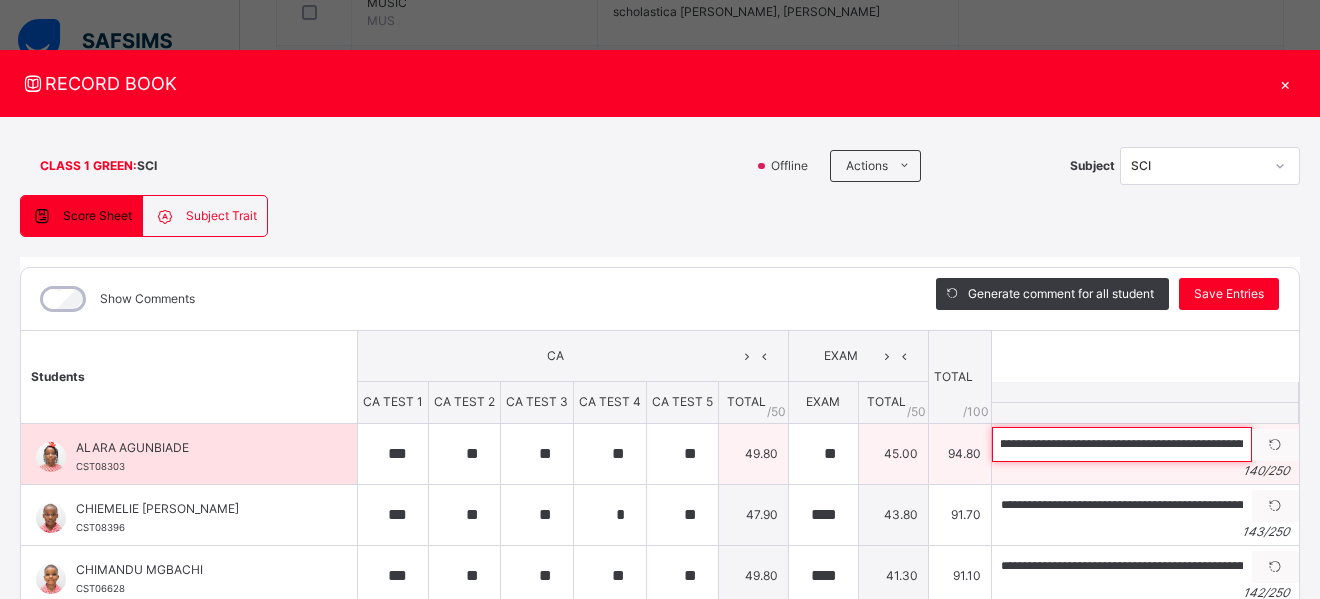 scroll, scrollTop: 0, scrollLeft: 158, axis: horizontal 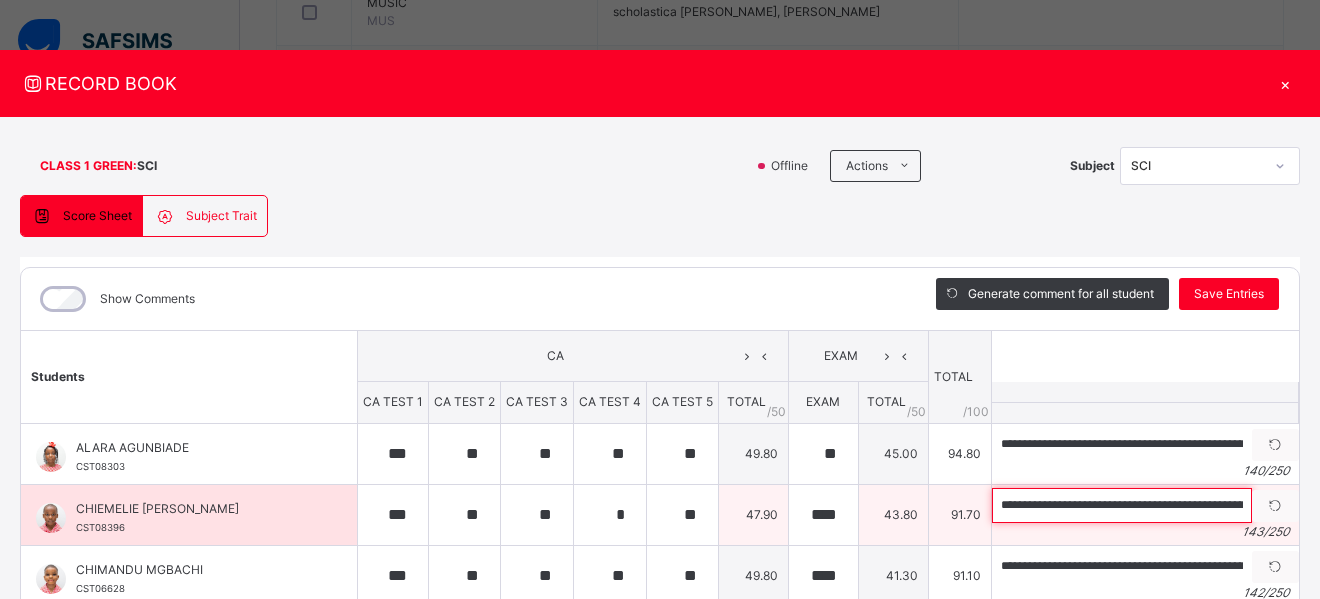 click on "**********" at bounding box center [1122, 505] 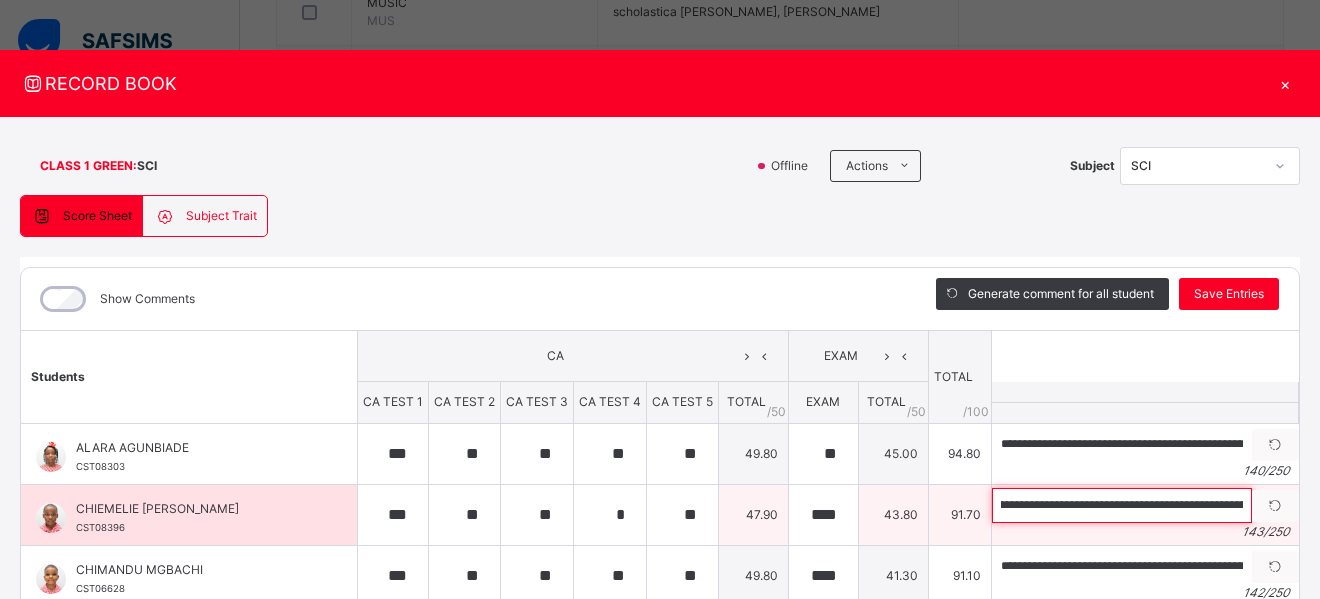 scroll, scrollTop: 0, scrollLeft: 136, axis: horizontal 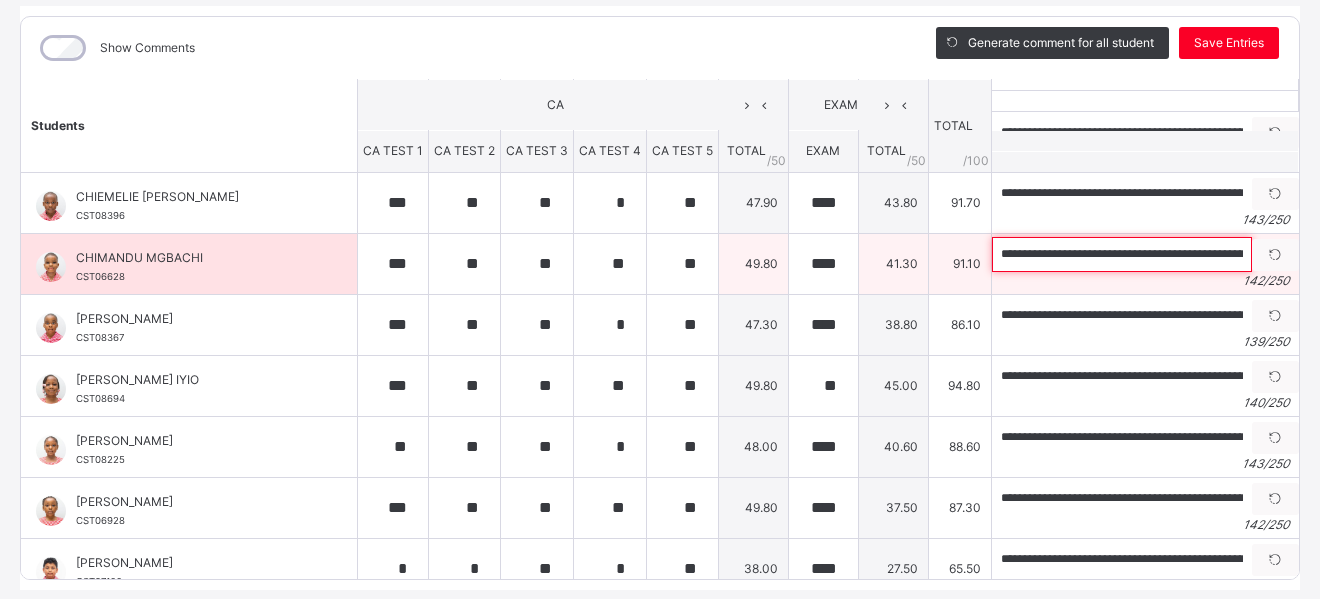 click on "**********" at bounding box center [1122, 254] 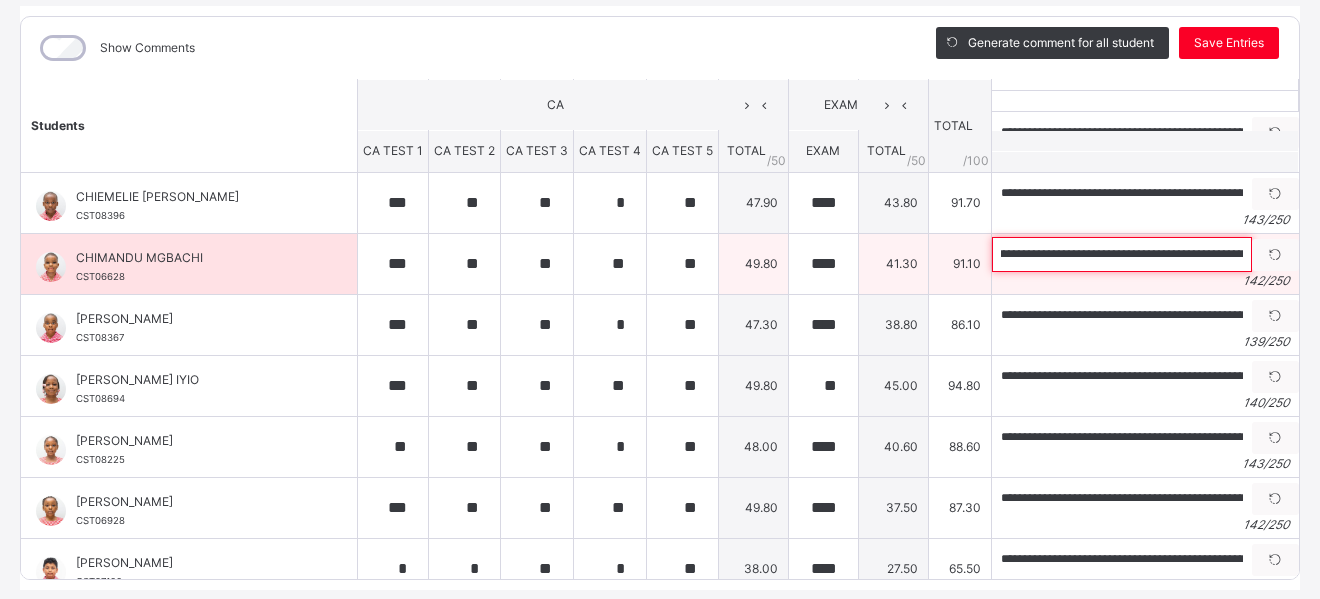 scroll, scrollTop: 0, scrollLeft: 117, axis: horizontal 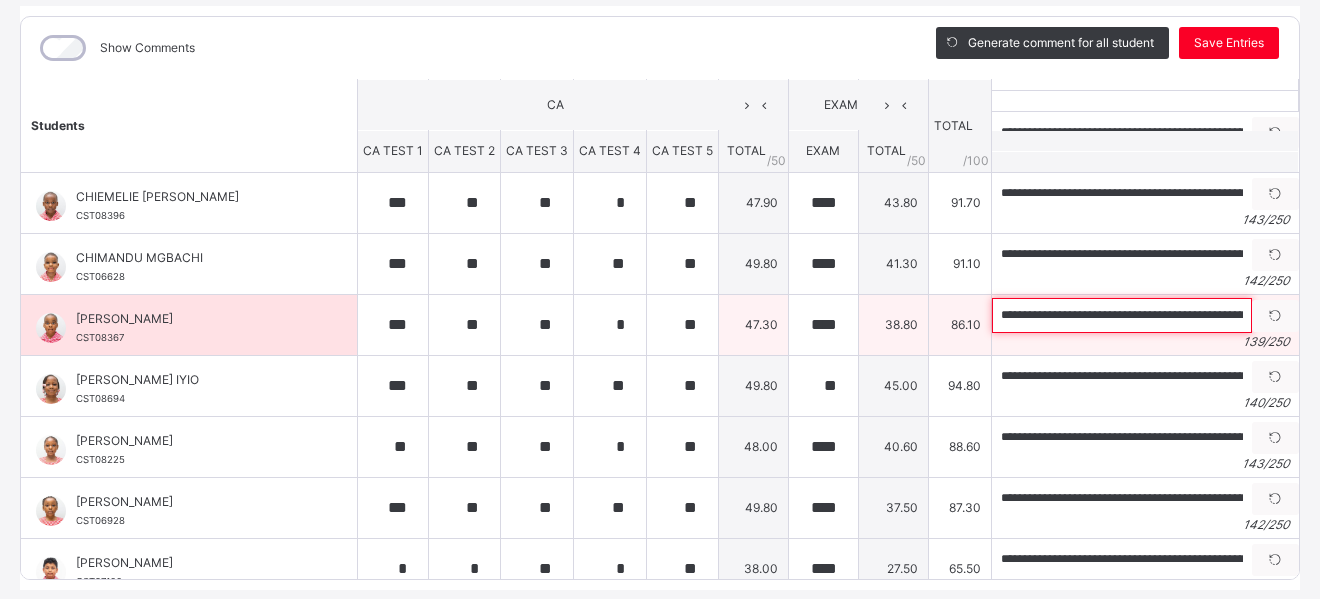 click on "**********" at bounding box center [1122, 315] 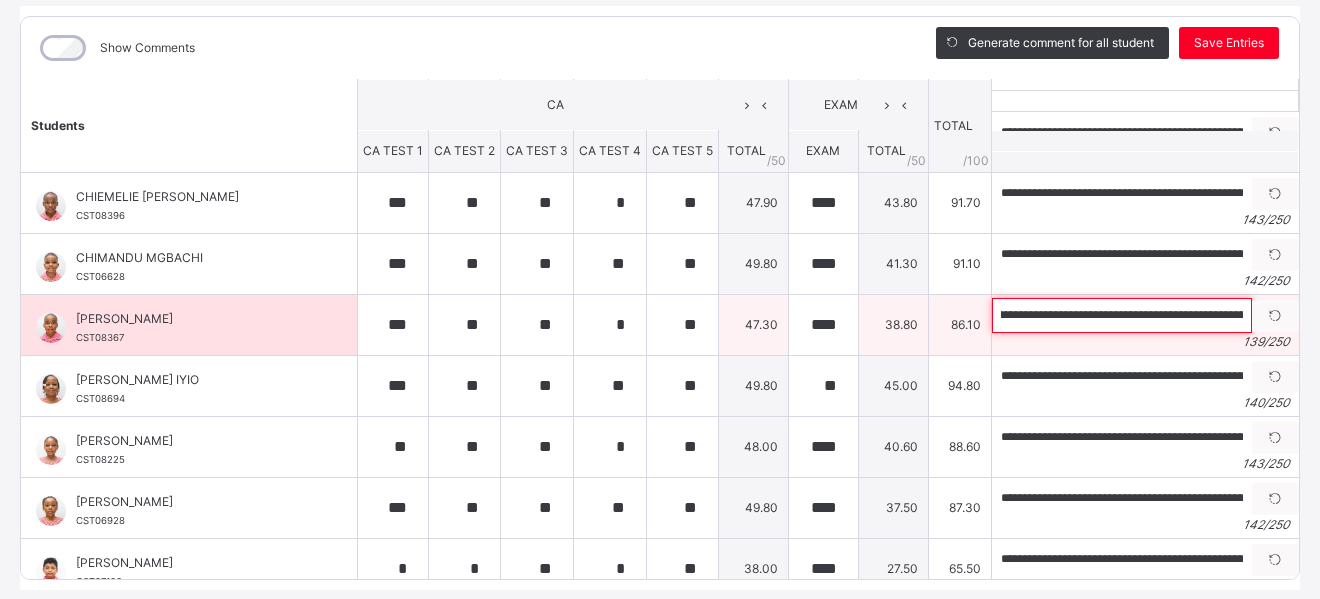scroll, scrollTop: 0, scrollLeft: 145, axis: horizontal 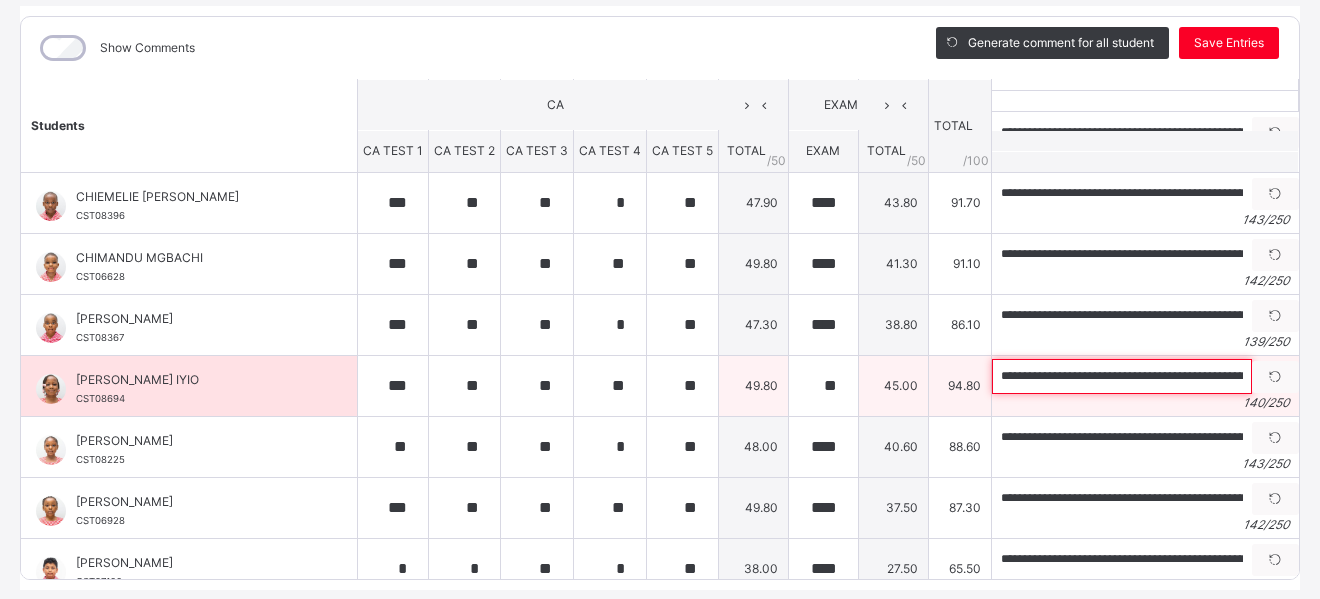 click on "**********" at bounding box center (1122, 376) 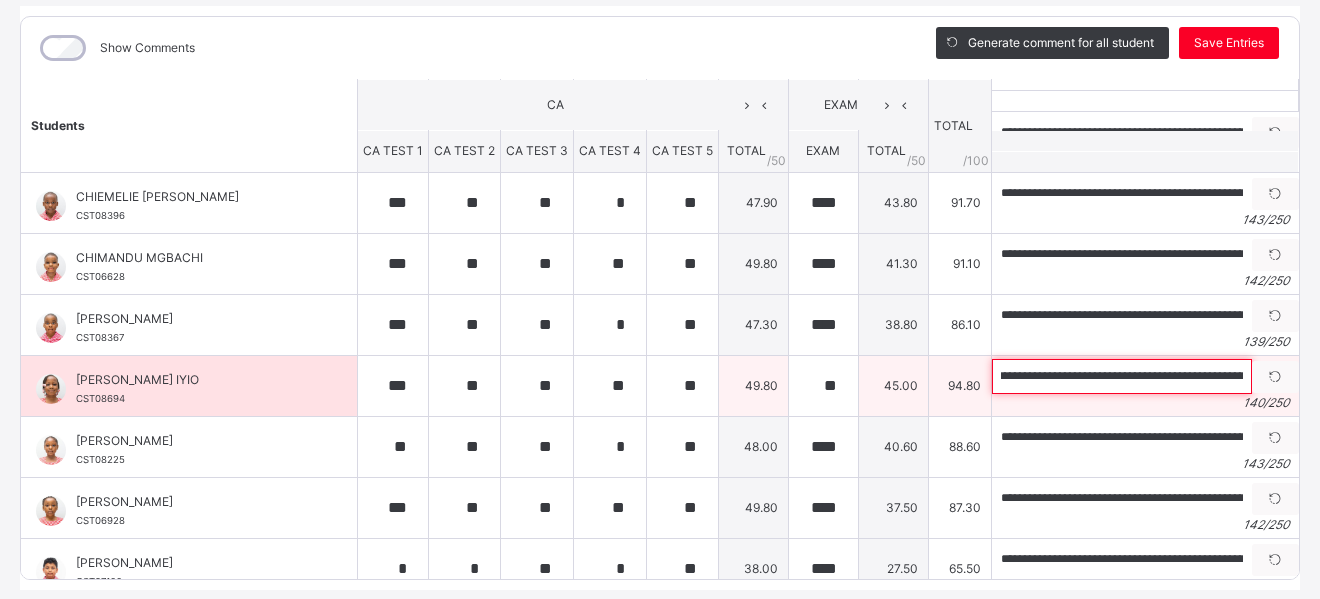 scroll, scrollTop: 0, scrollLeft: 136, axis: horizontal 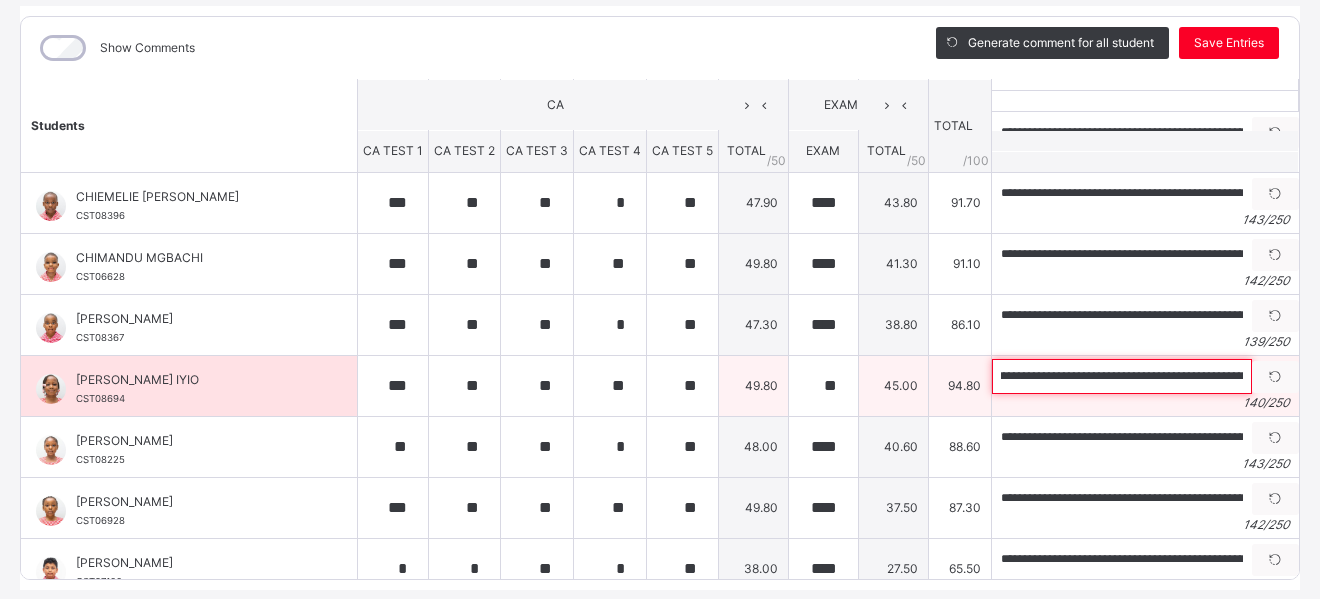 click on "**********" at bounding box center (1122, 376) 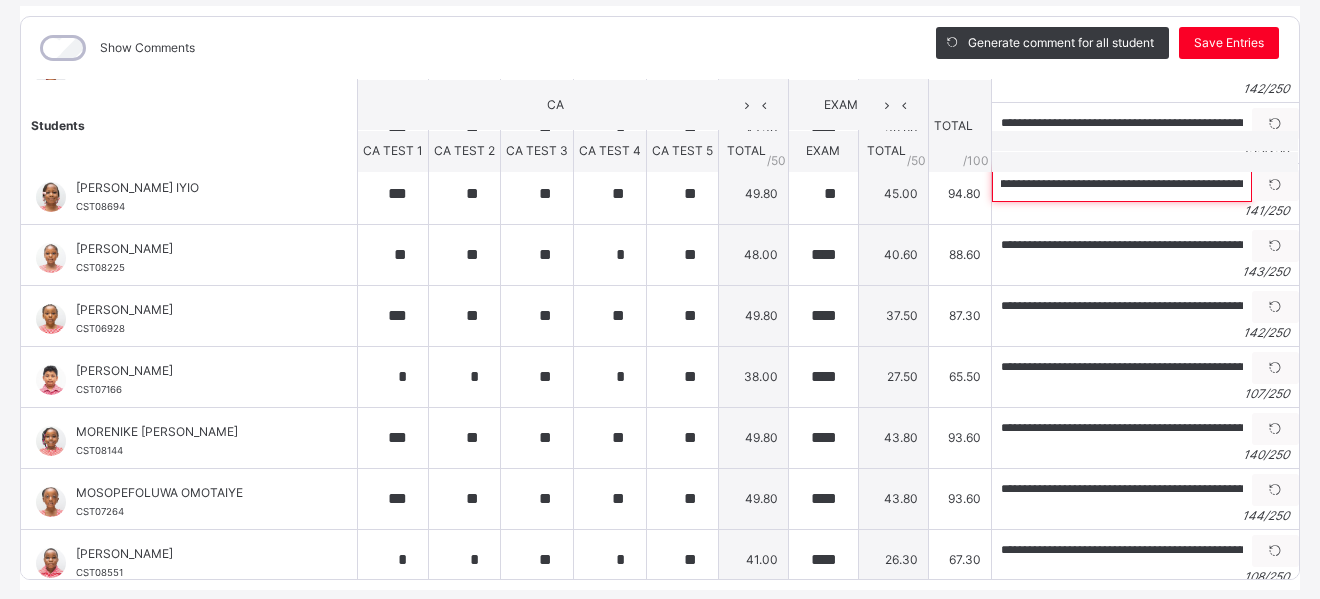 scroll, scrollTop: 258, scrollLeft: 0, axis: vertical 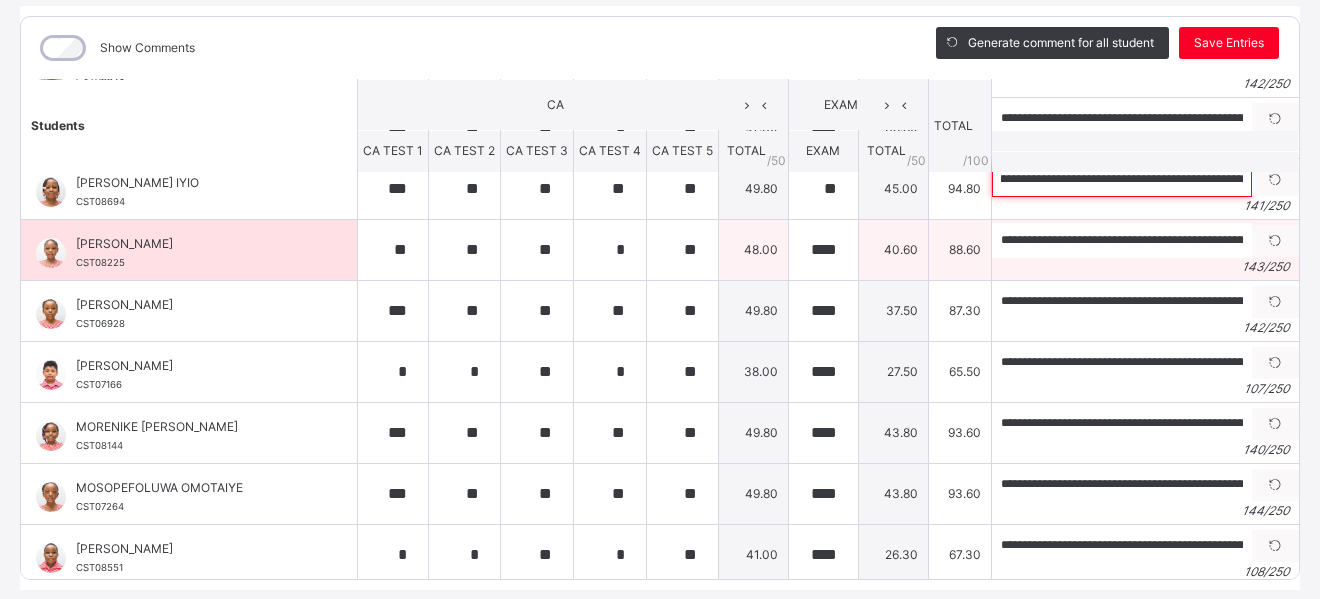 type on "**********" 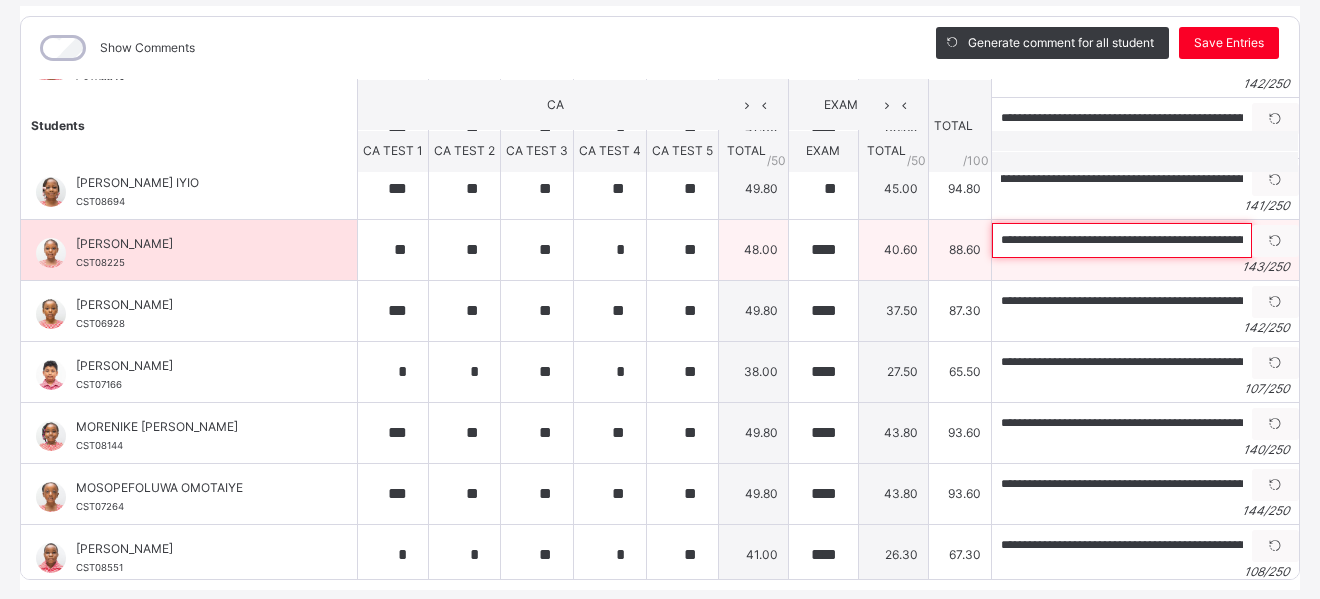 scroll, scrollTop: 0, scrollLeft: 0, axis: both 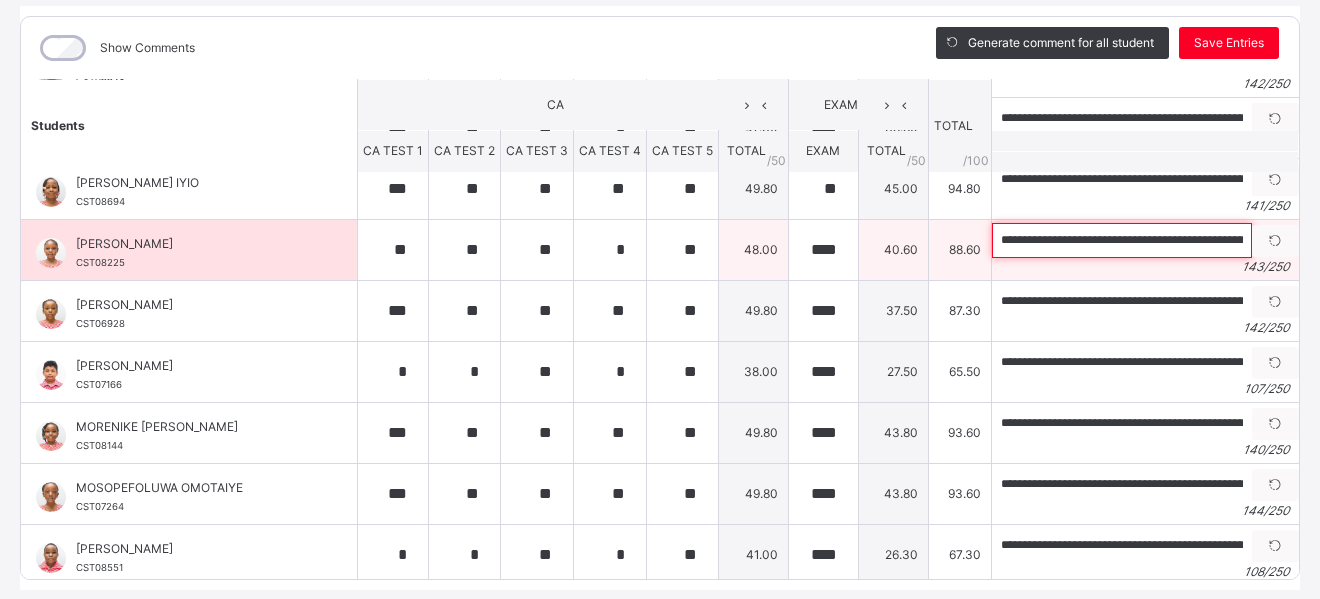click on "**********" at bounding box center [1122, 240] 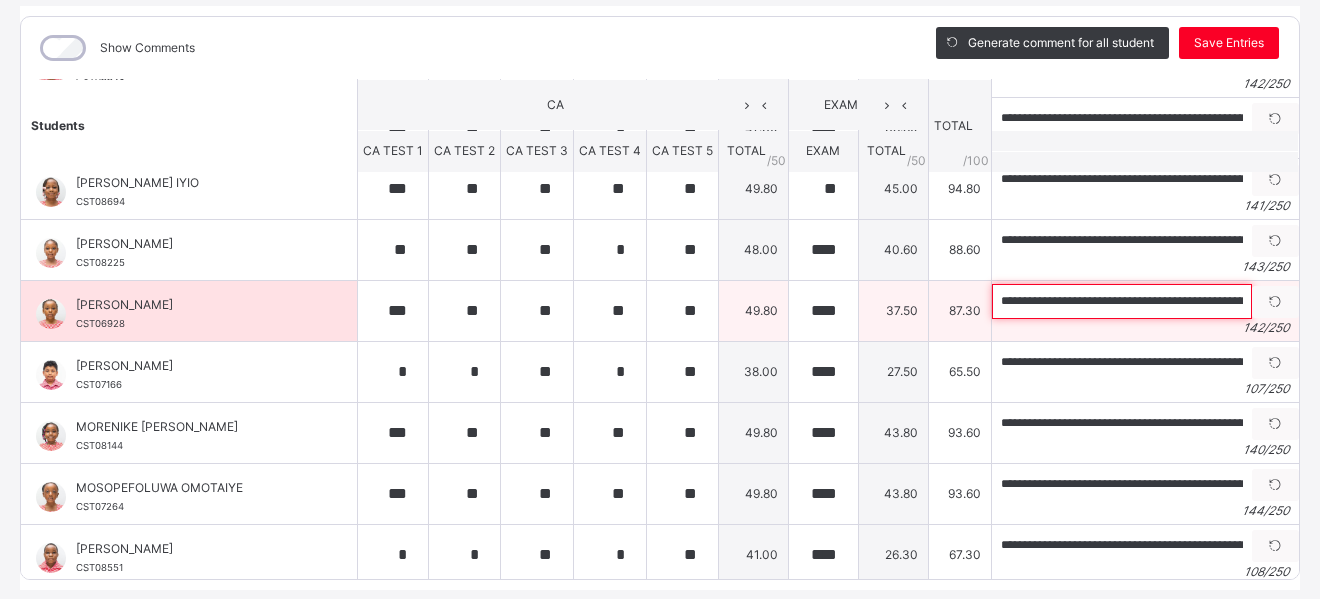 click on "**********" at bounding box center [1122, 301] 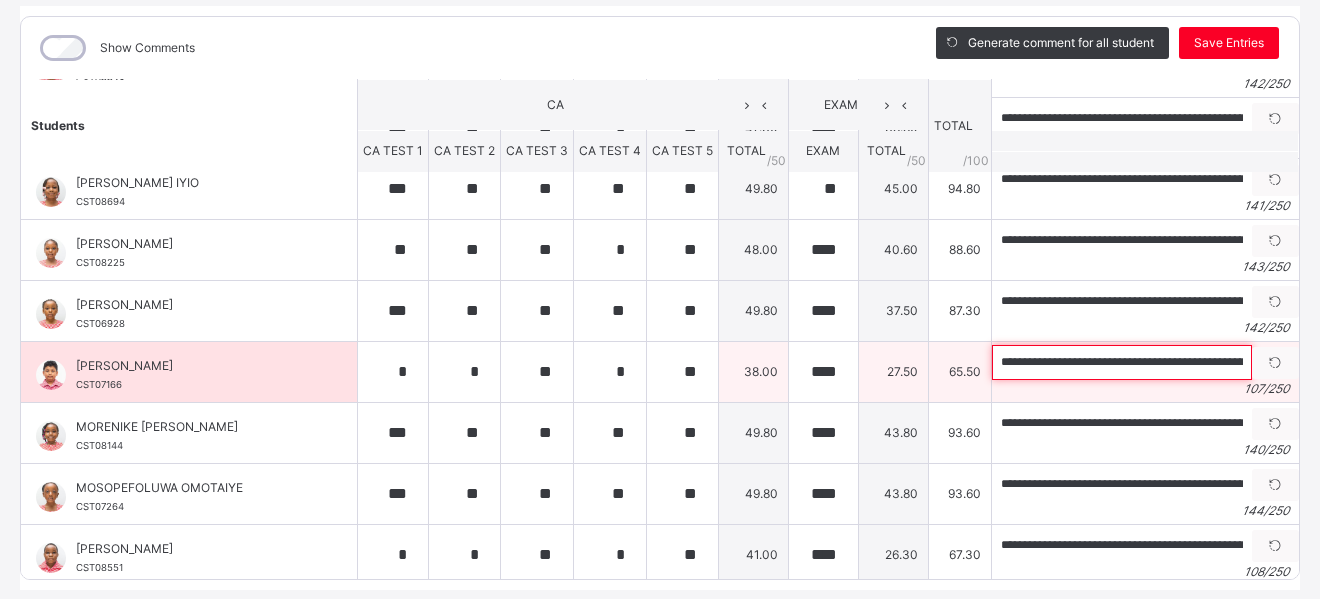 click on "**********" at bounding box center (1122, 362) 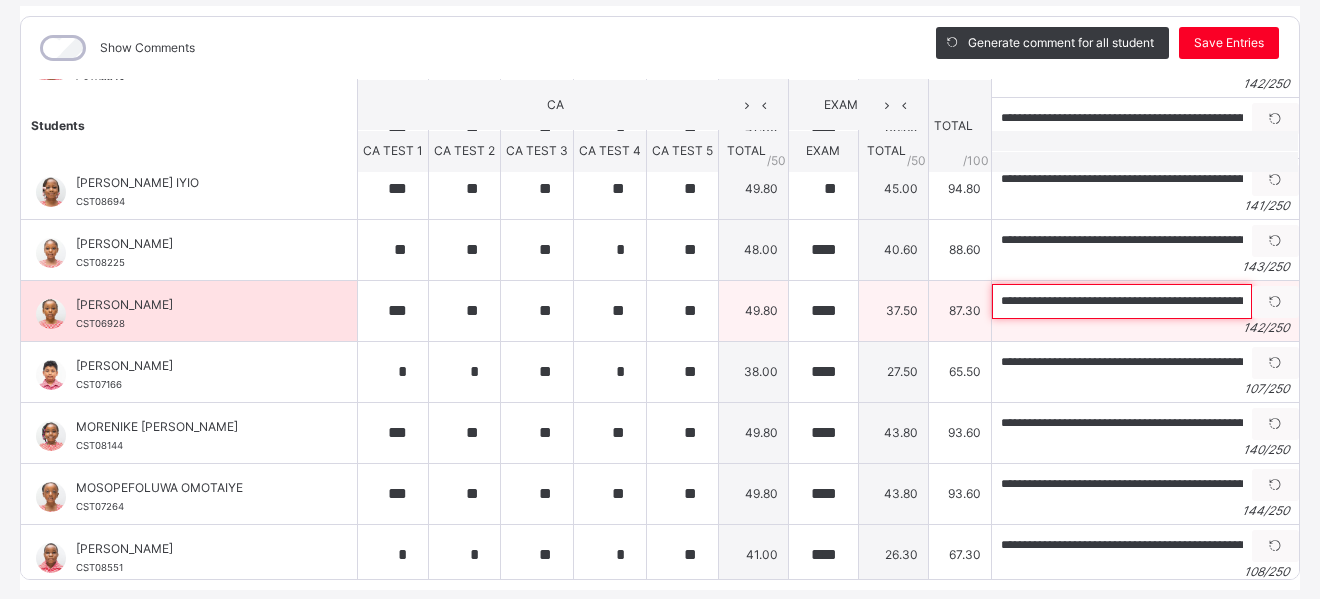 click on "**********" at bounding box center (1122, 301) 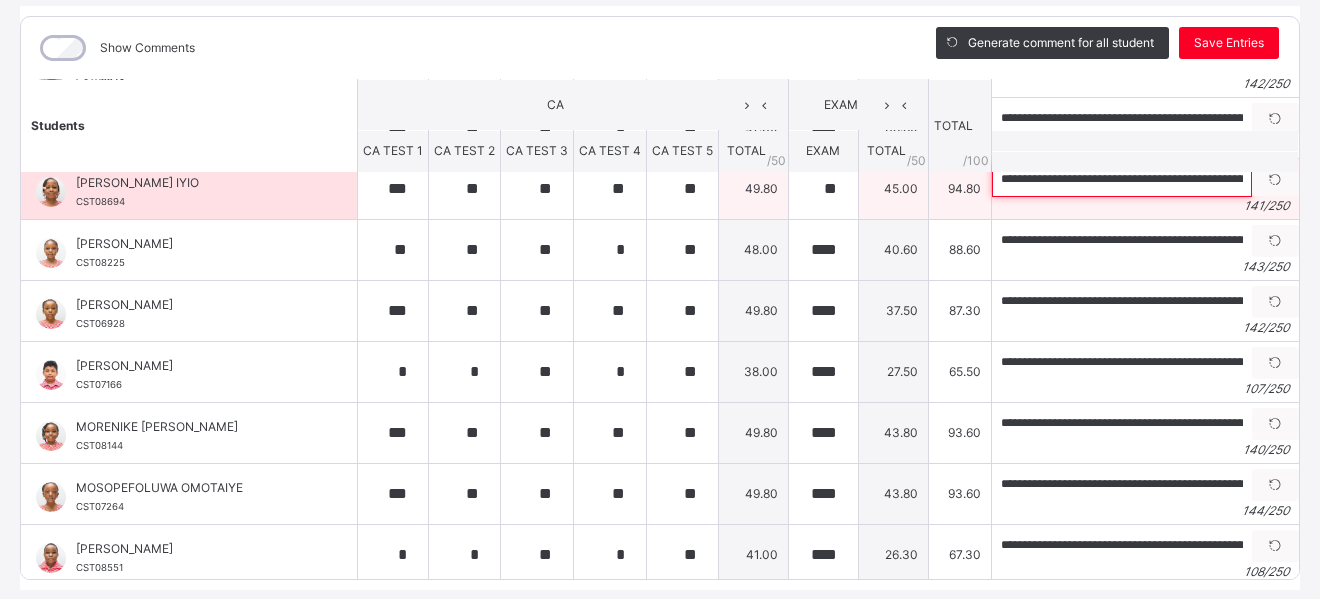 click on "**********" at bounding box center [1122, 179] 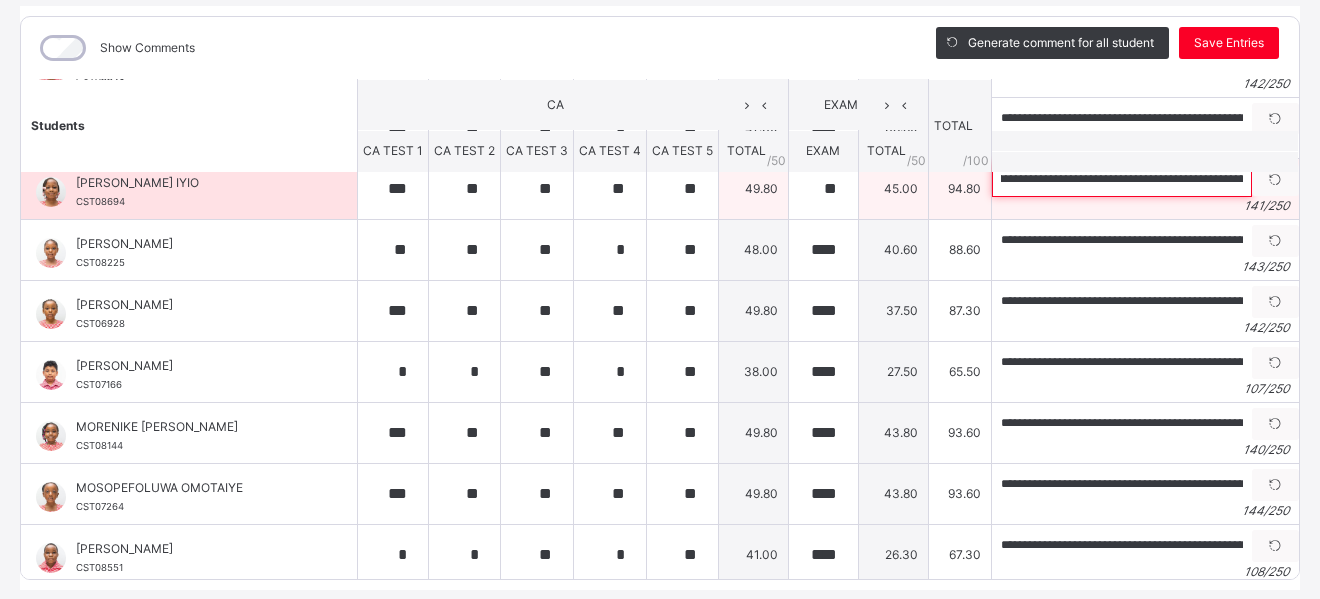 scroll, scrollTop: 0, scrollLeft: 148, axis: horizontal 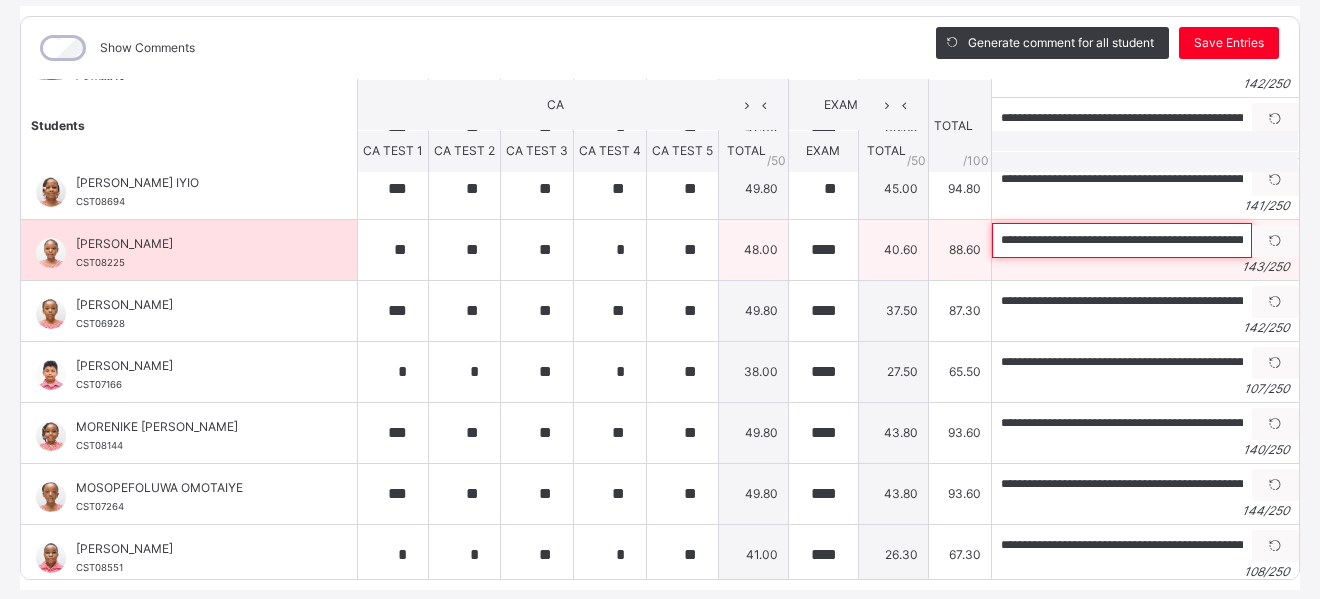 click on "**********" at bounding box center (1122, 240) 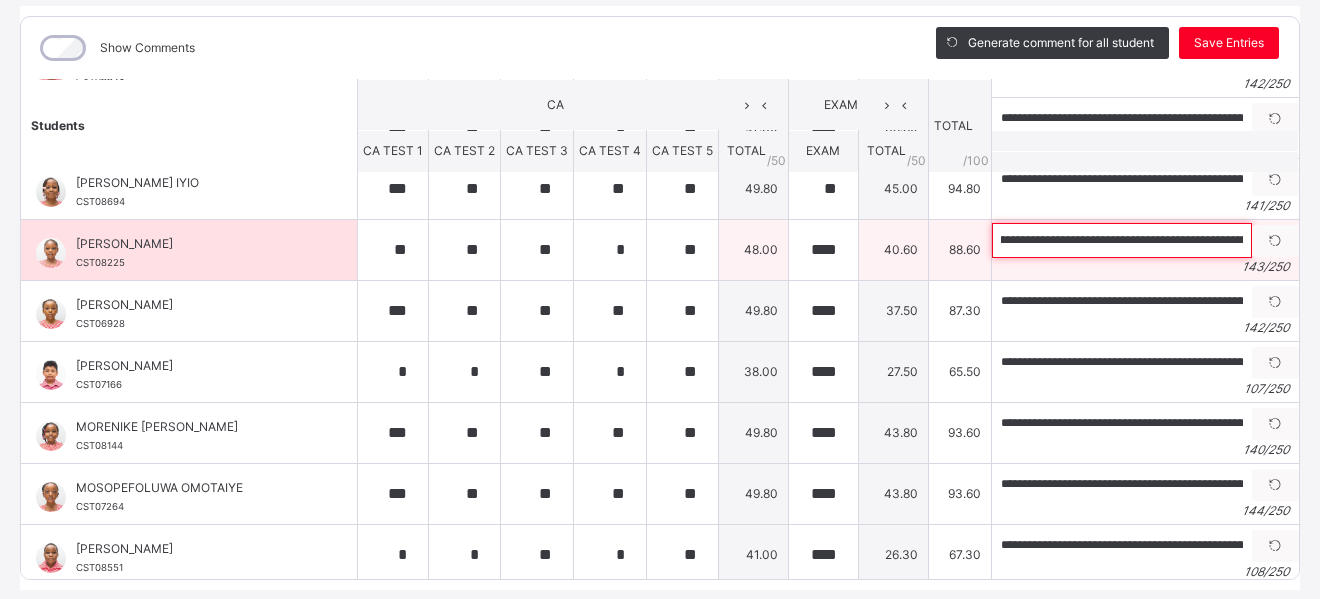 scroll, scrollTop: 0, scrollLeft: 176, axis: horizontal 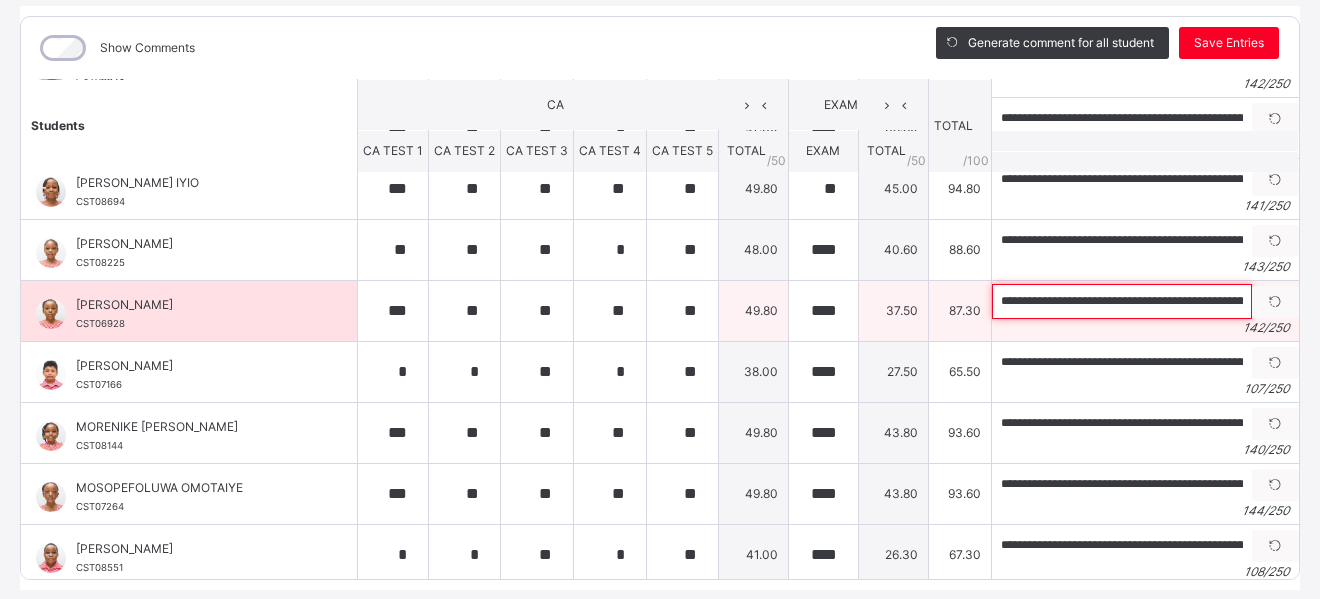 click on "**********" at bounding box center (1122, 301) 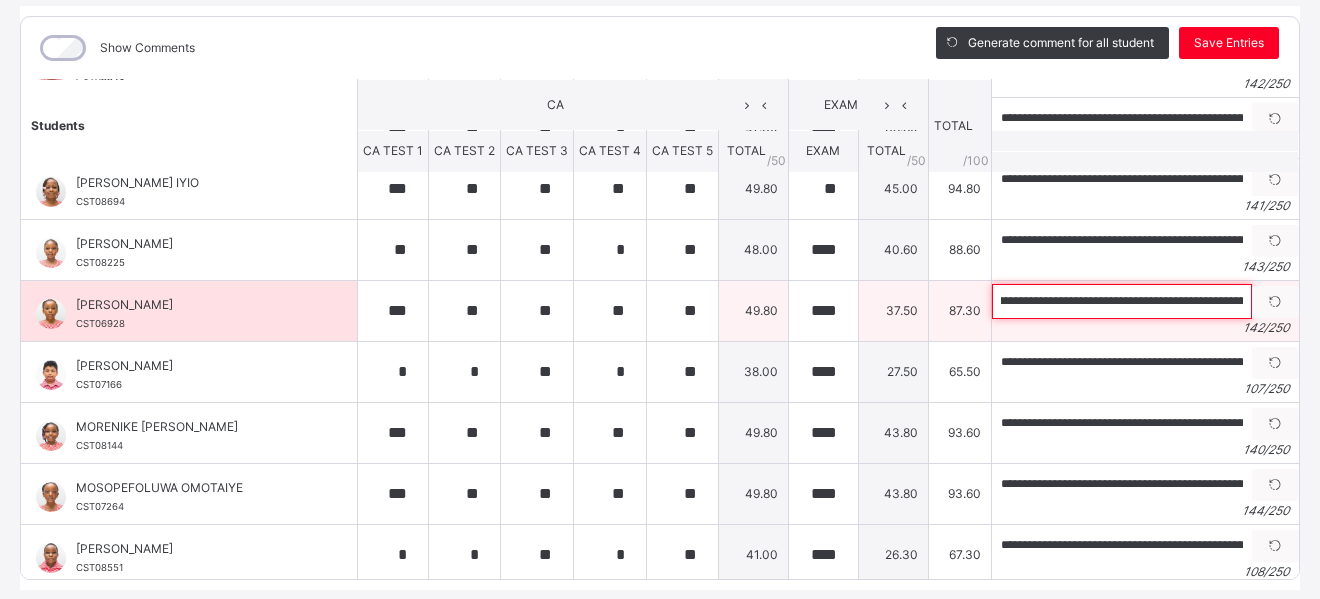 scroll, scrollTop: 0, scrollLeft: 177, axis: horizontal 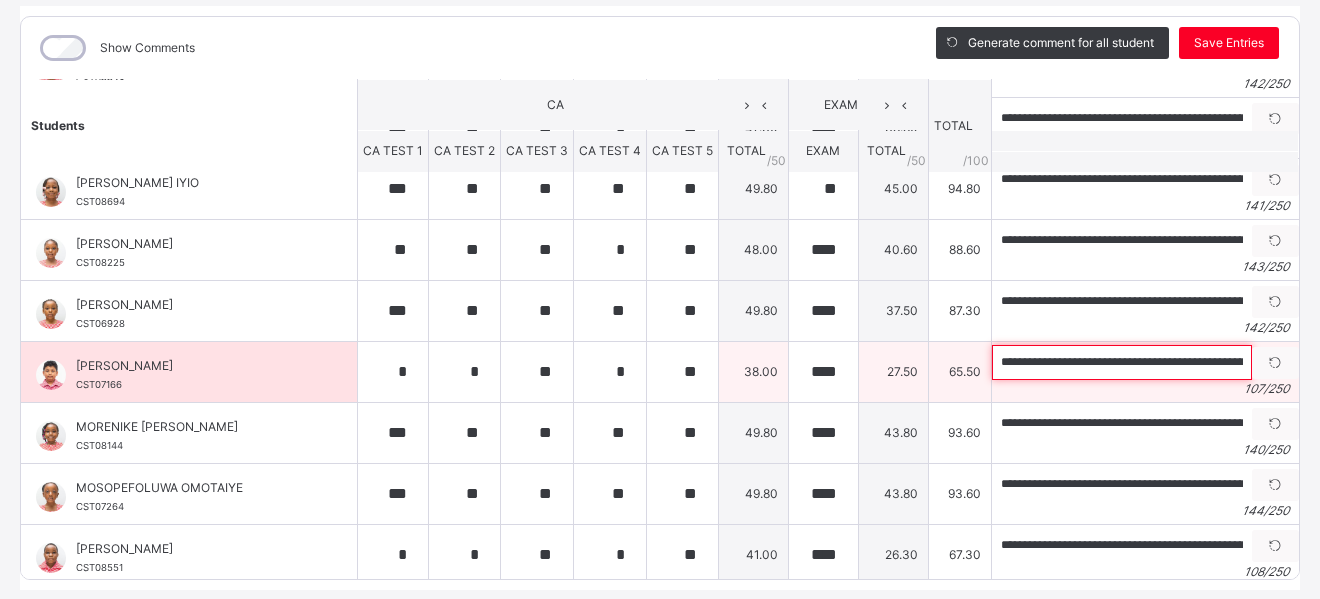 click on "**********" at bounding box center [1122, 362] 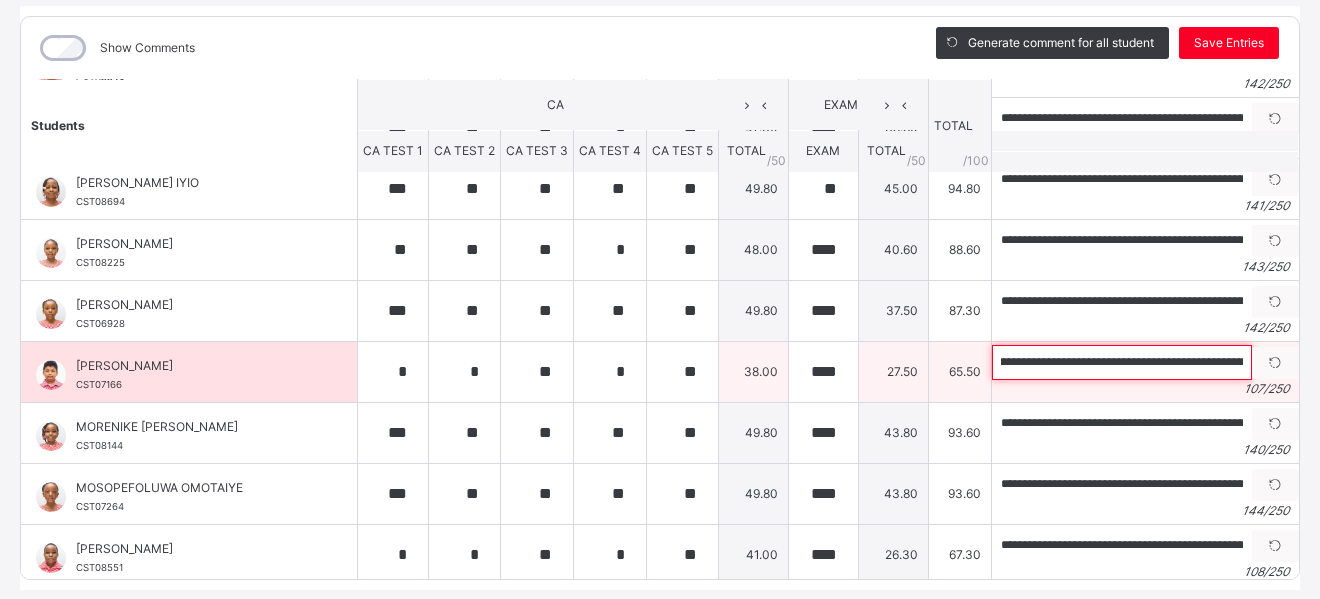 scroll, scrollTop: 0, scrollLeft: 110, axis: horizontal 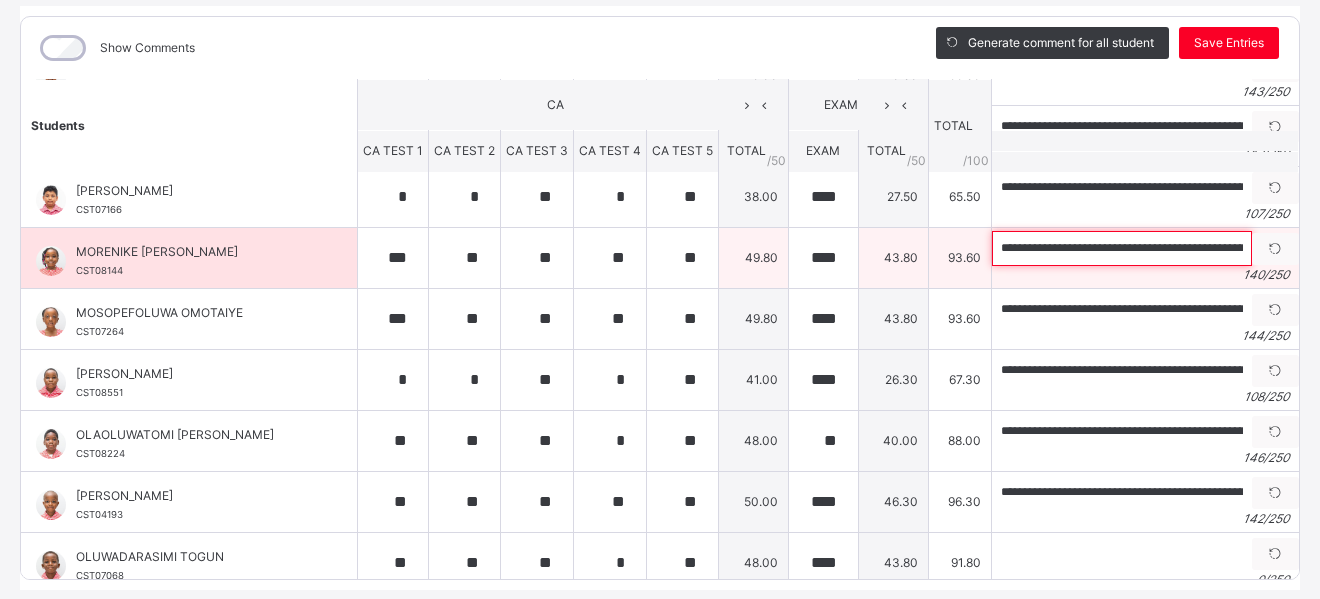 click on "**********" at bounding box center [1122, 248] 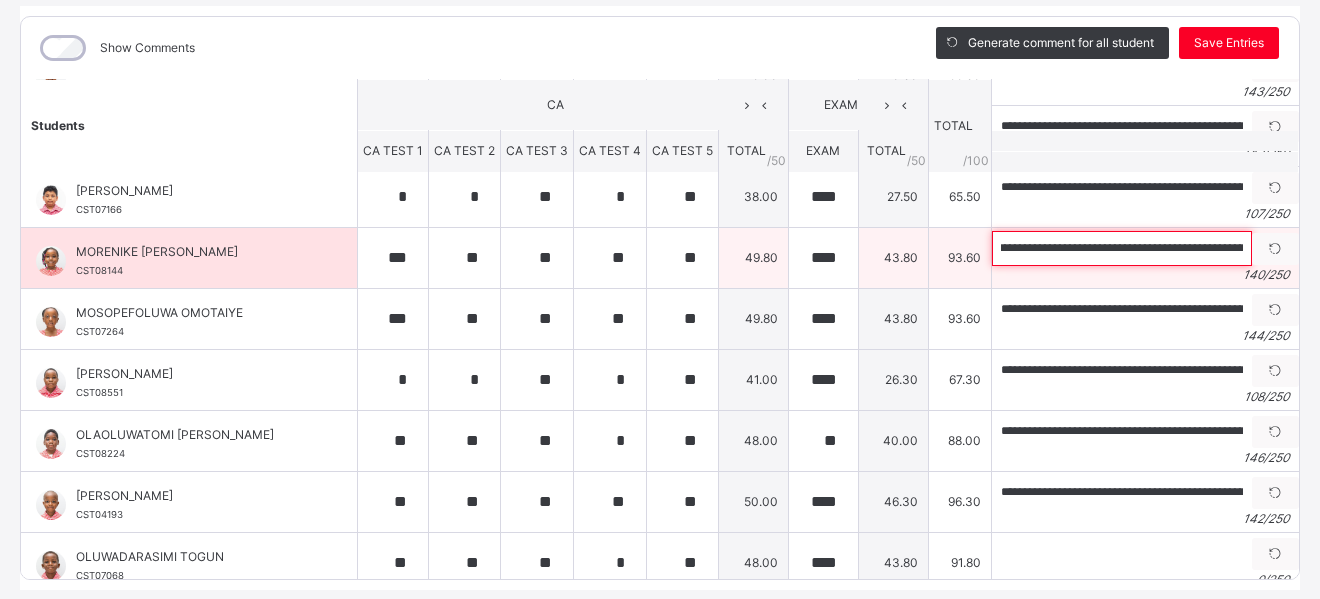scroll, scrollTop: 0, scrollLeft: 112, axis: horizontal 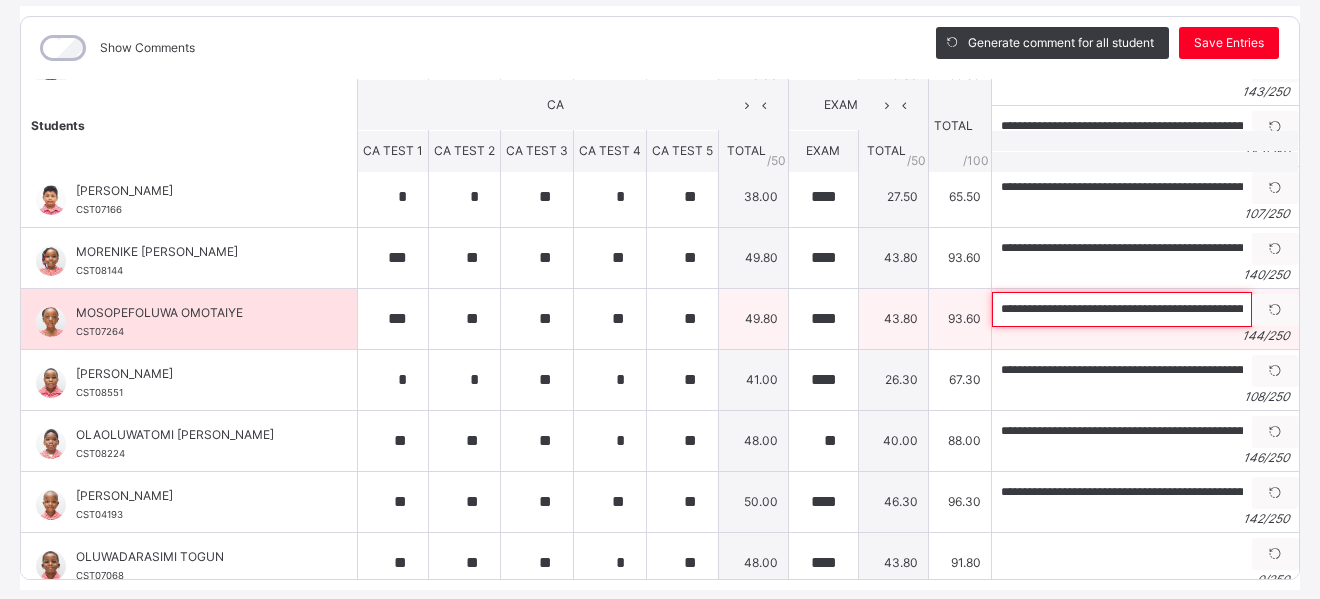 click on "**********" at bounding box center [1122, 309] 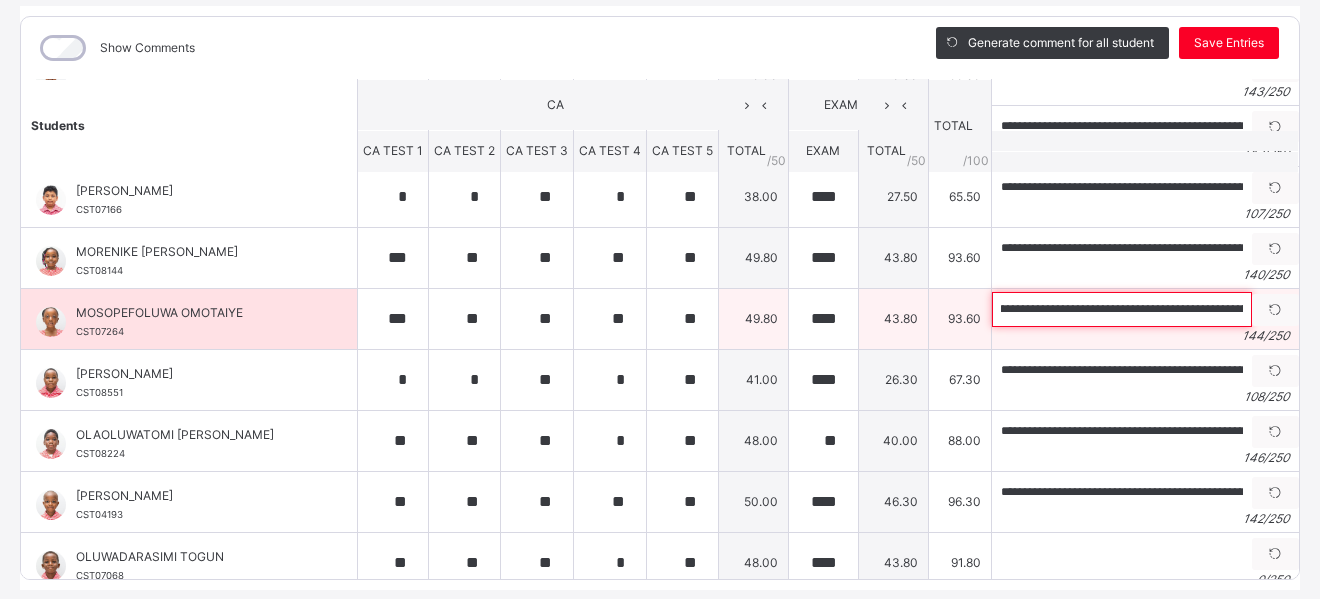 scroll, scrollTop: 0, scrollLeft: 143, axis: horizontal 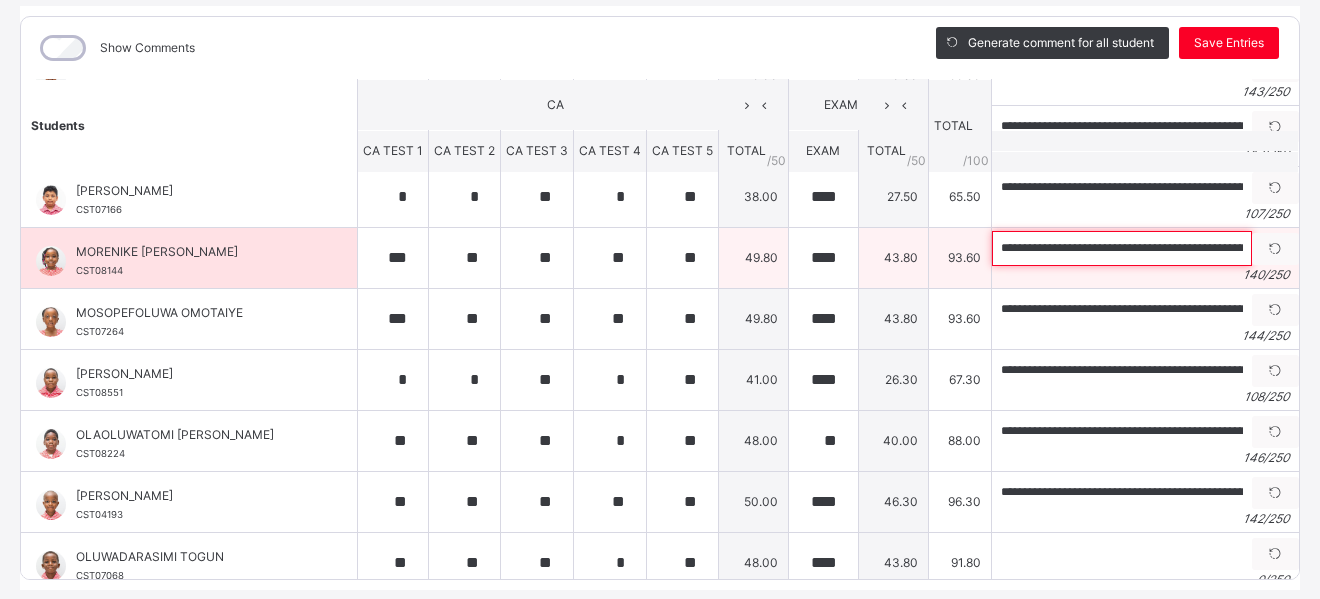 click on "**********" at bounding box center (1122, 248) 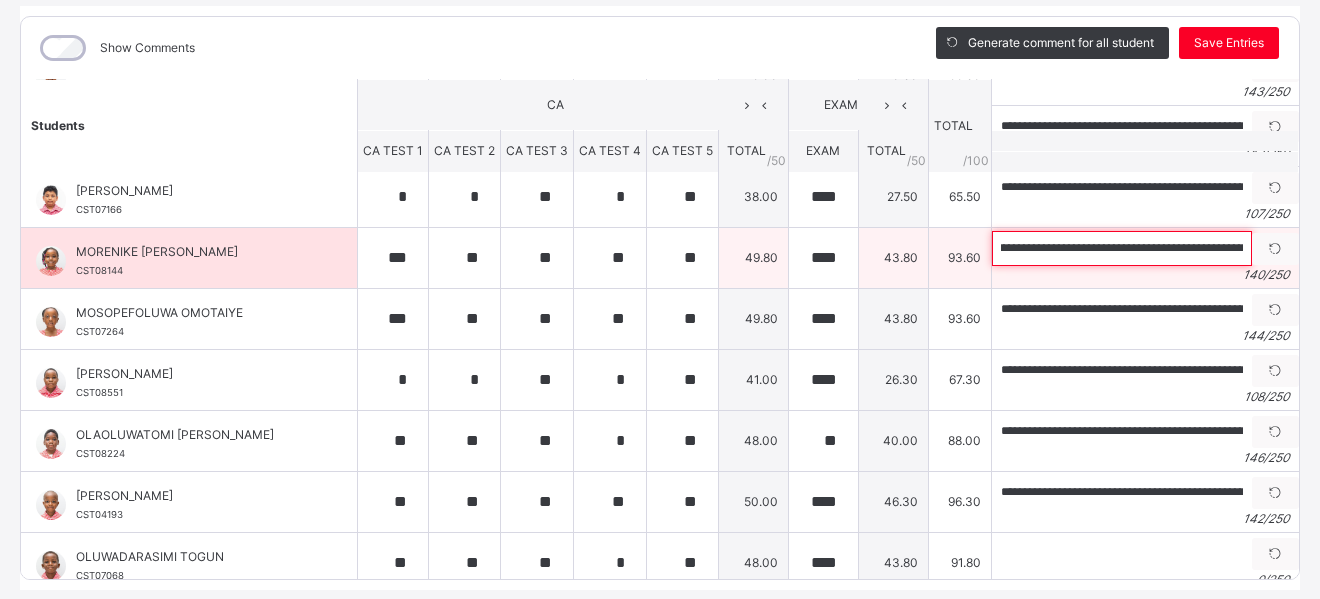 scroll, scrollTop: 0, scrollLeft: 98, axis: horizontal 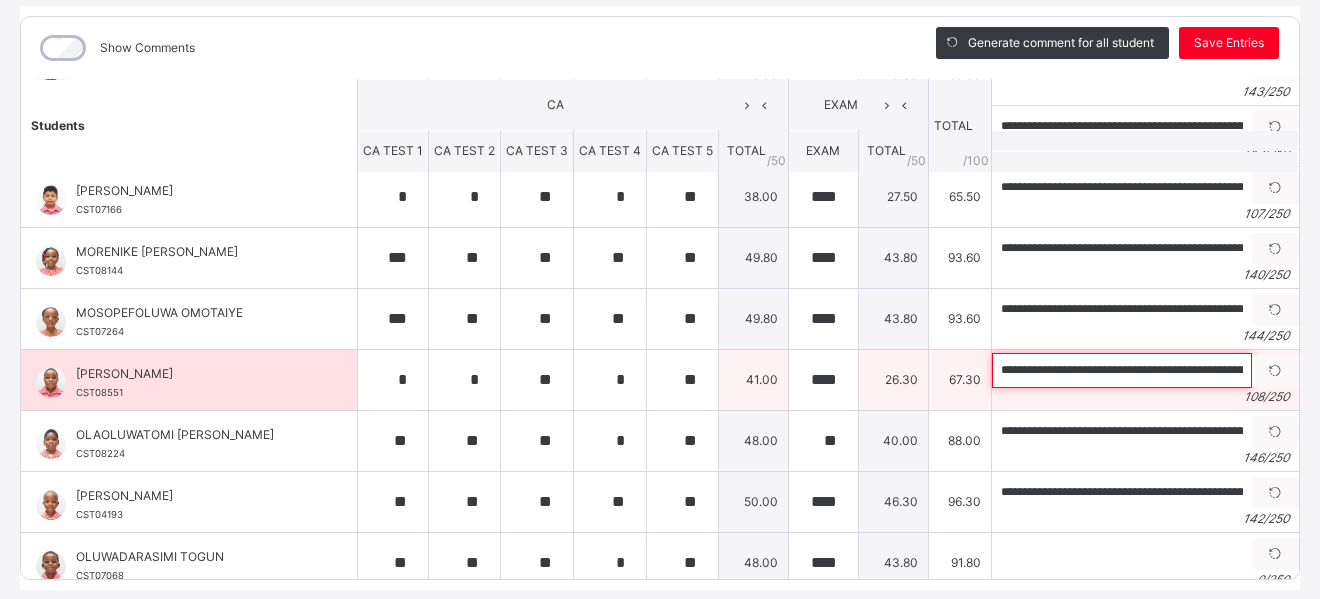 click on "**********" at bounding box center (1122, 370) 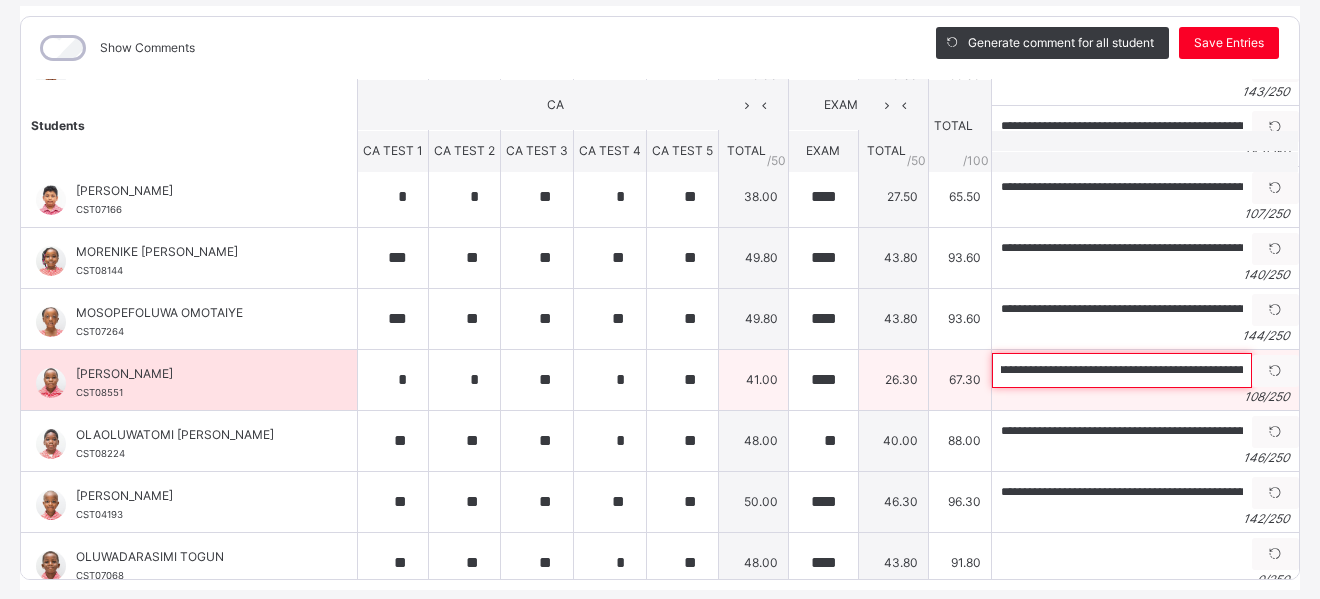 scroll, scrollTop: 0, scrollLeft: 100, axis: horizontal 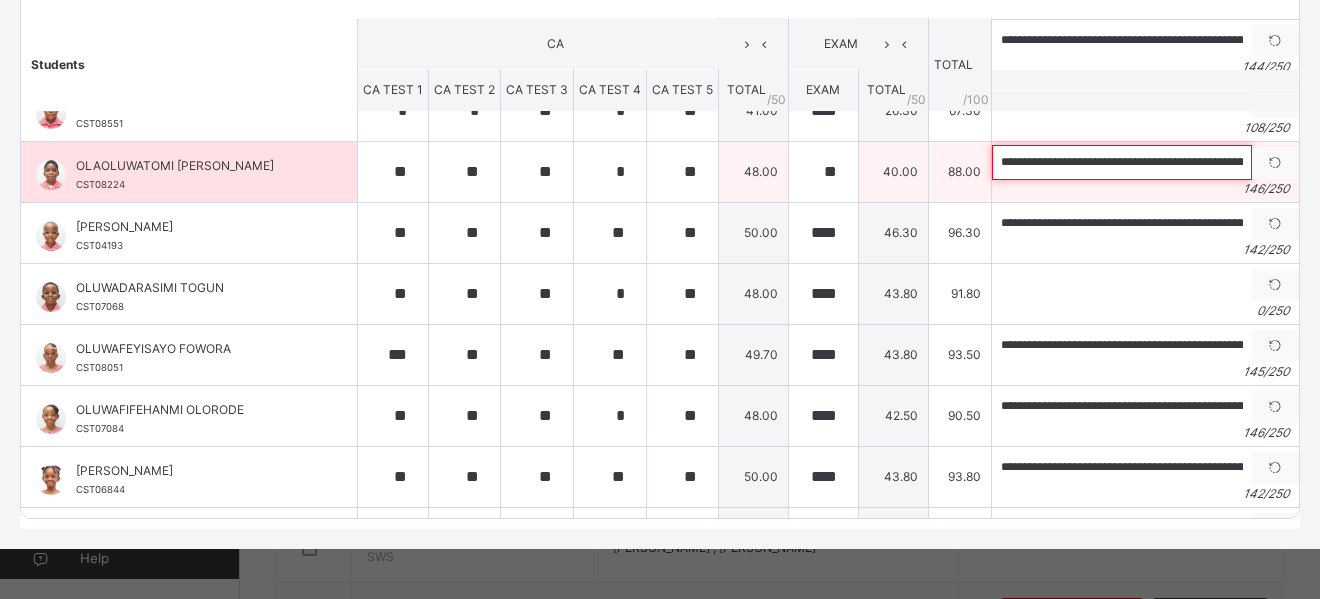 click on "**********" at bounding box center (1122, 162) 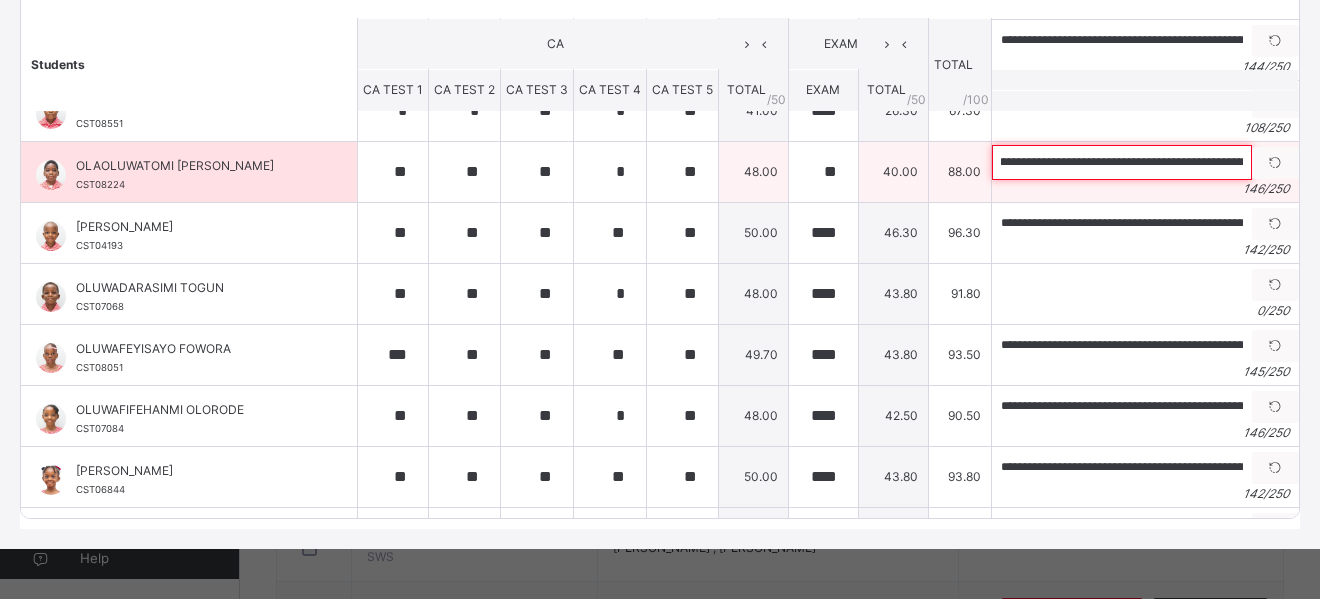 scroll, scrollTop: 0, scrollLeft: 178, axis: horizontal 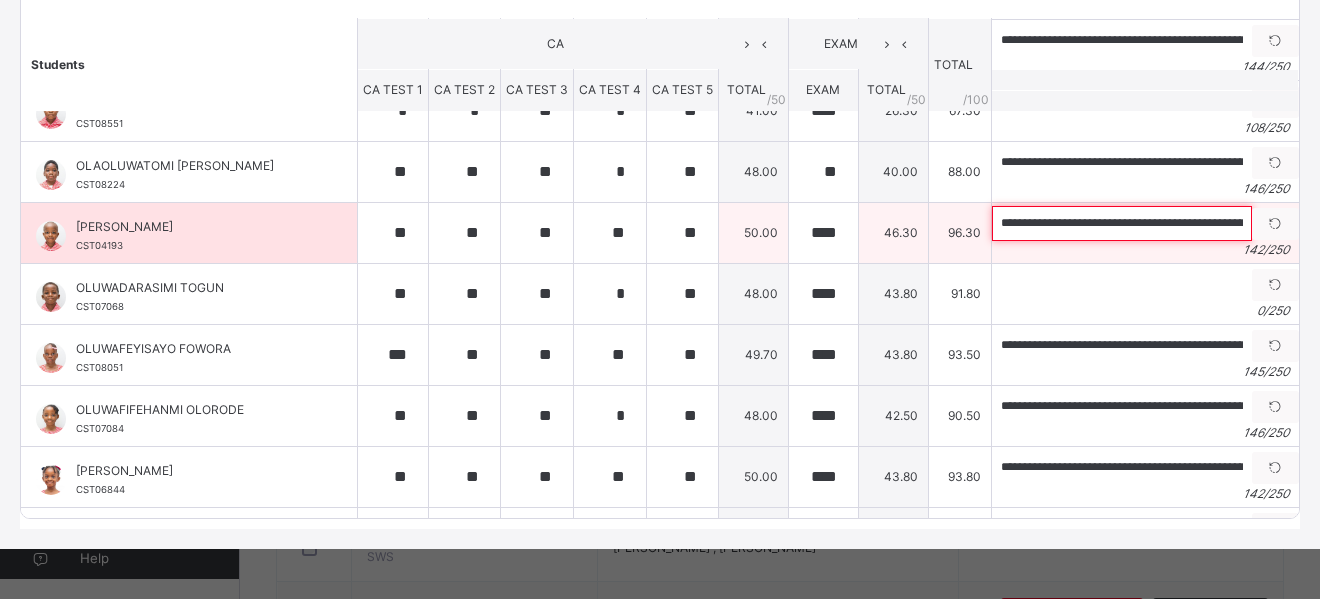 click on "**********" at bounding box center [1122, 223] 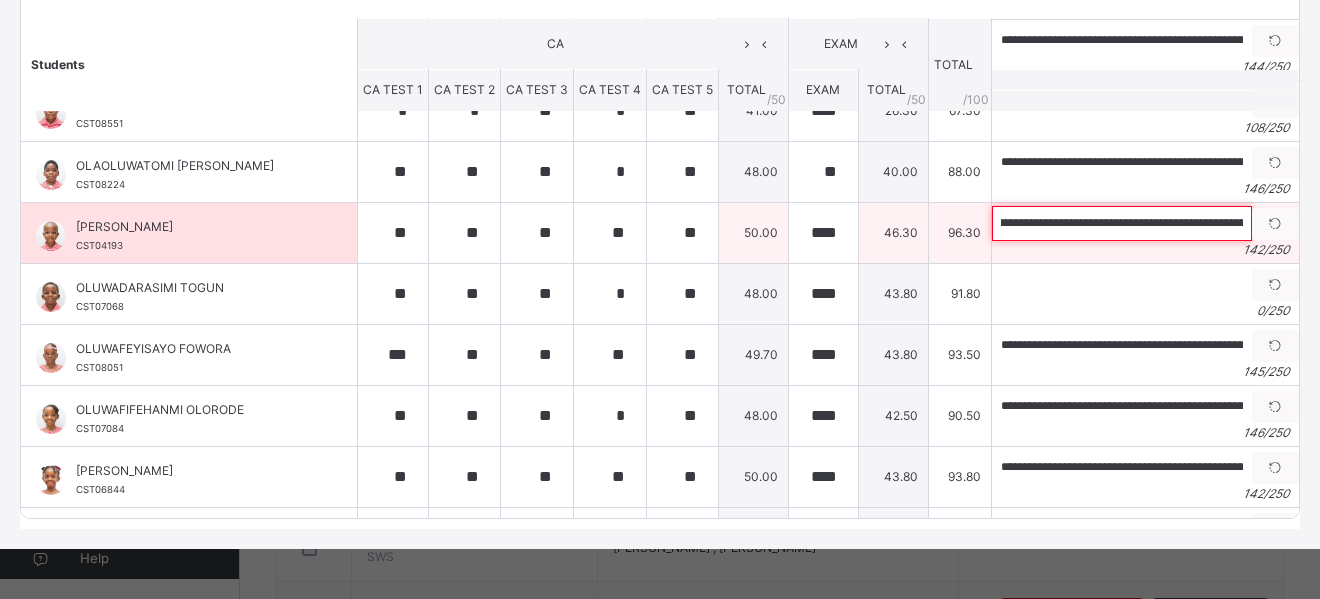 scroll, scrollTop: 0, scrollLeft: 120, axis: horizontal 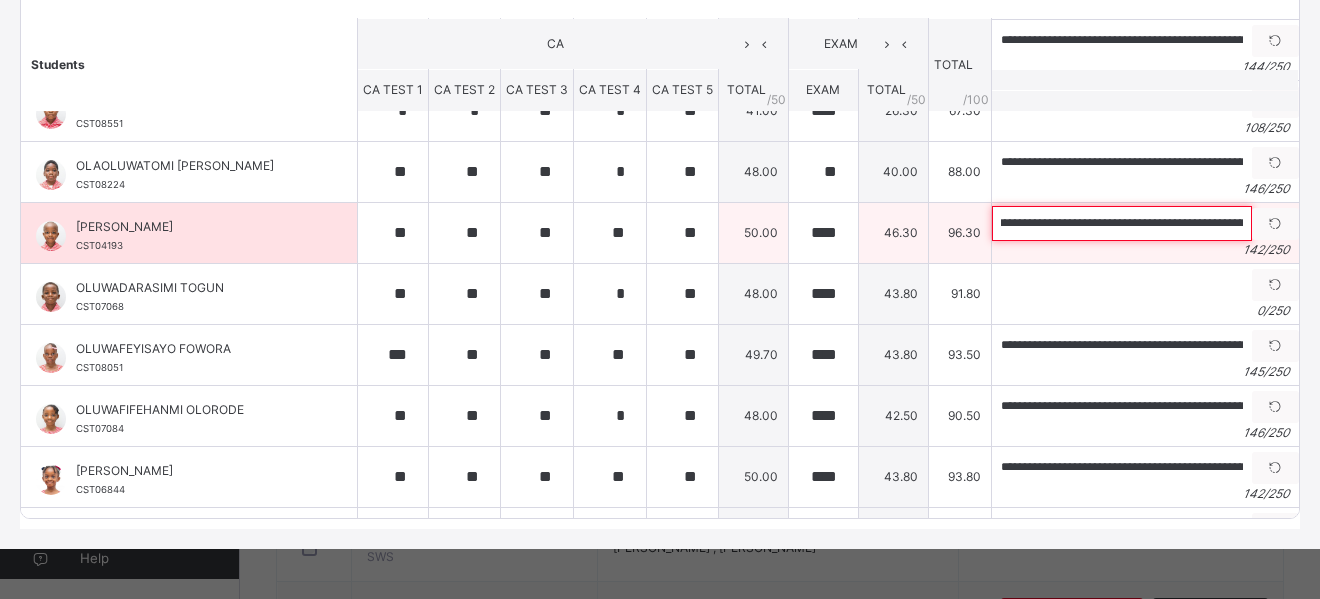 click on "**********" at bounding box center (1122, 223) 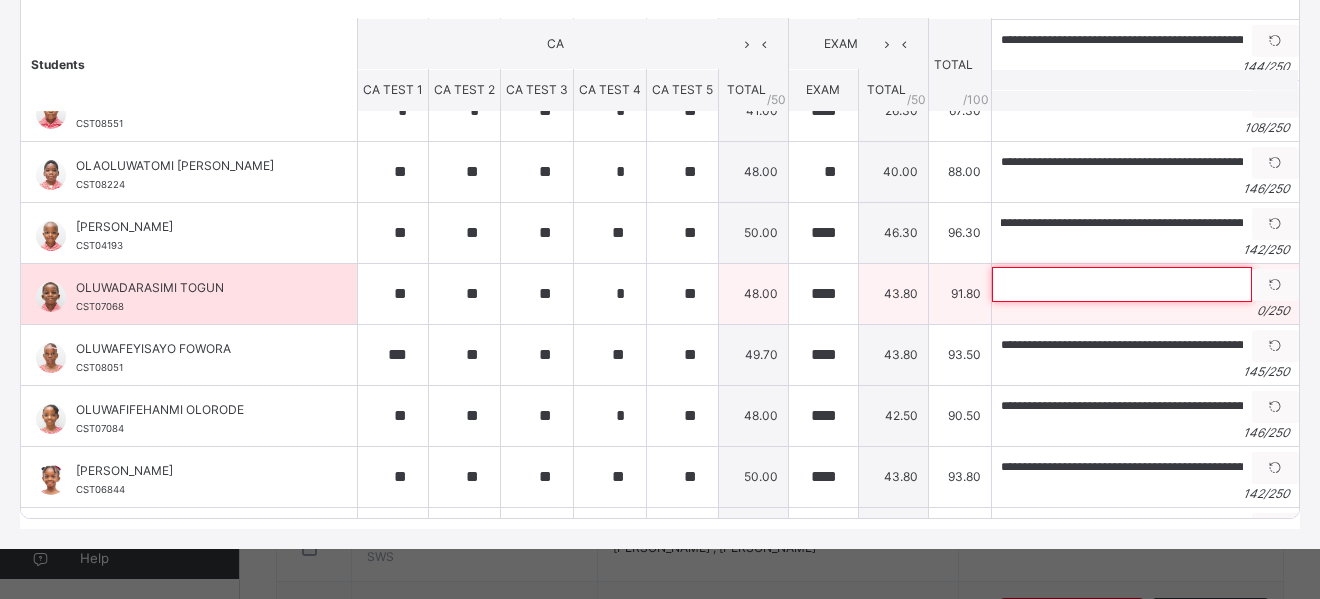 scroll, scrollTop: 0, scrollLeft: 0, axis: both 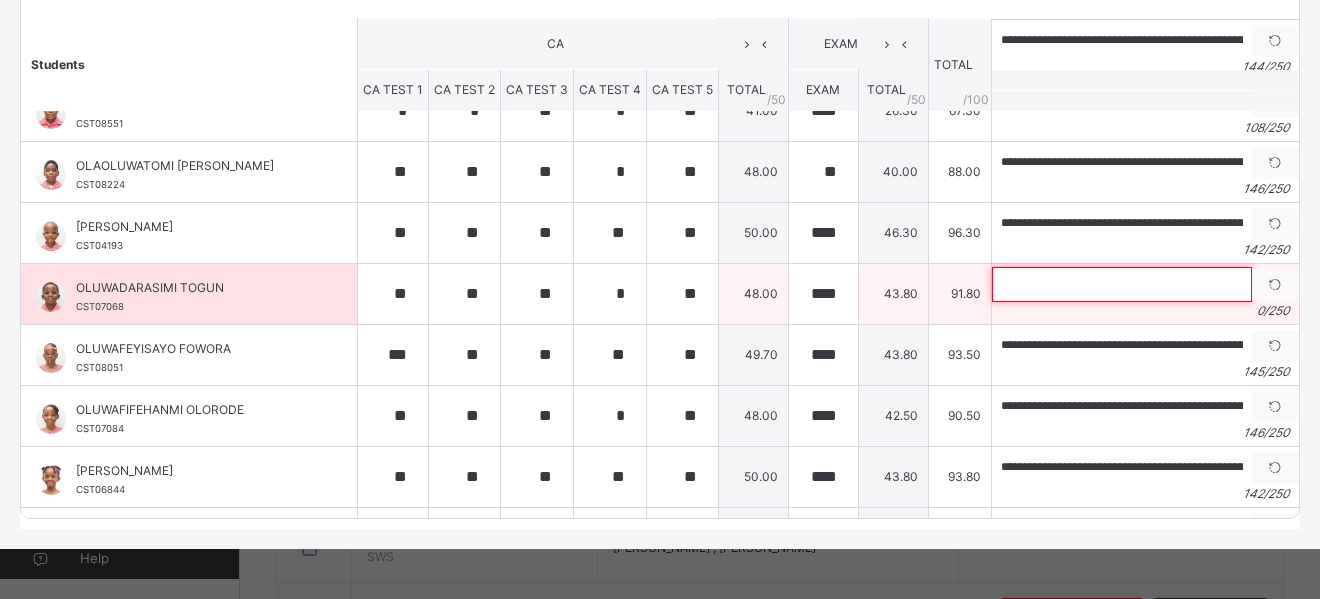 click at bounding box center (1122, 284) 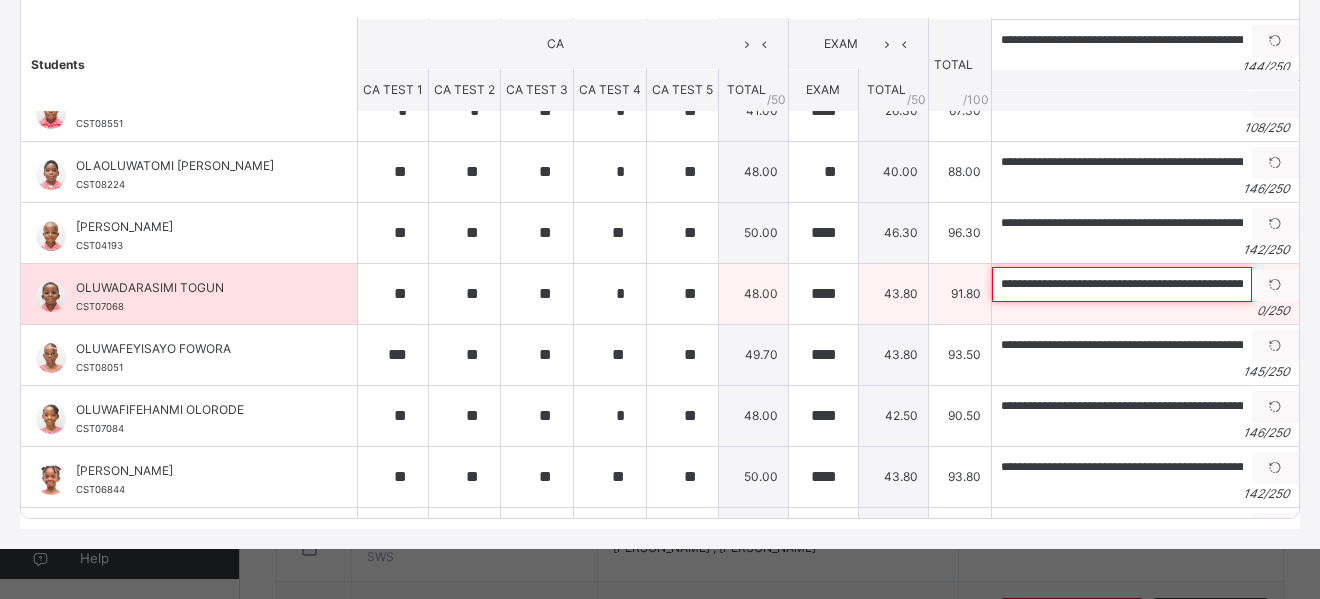 scroll, scrollTop: 0, scrollLeft: 569, axis: horizontal 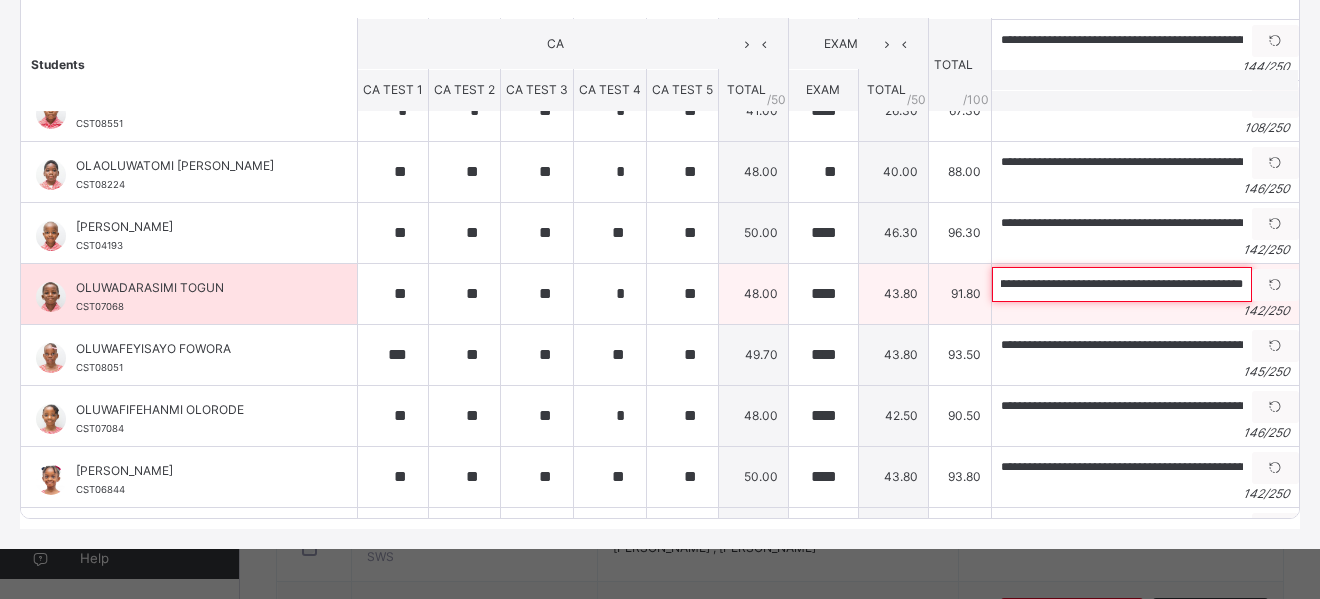 click on "**********" at bounding box center [1122, 284] 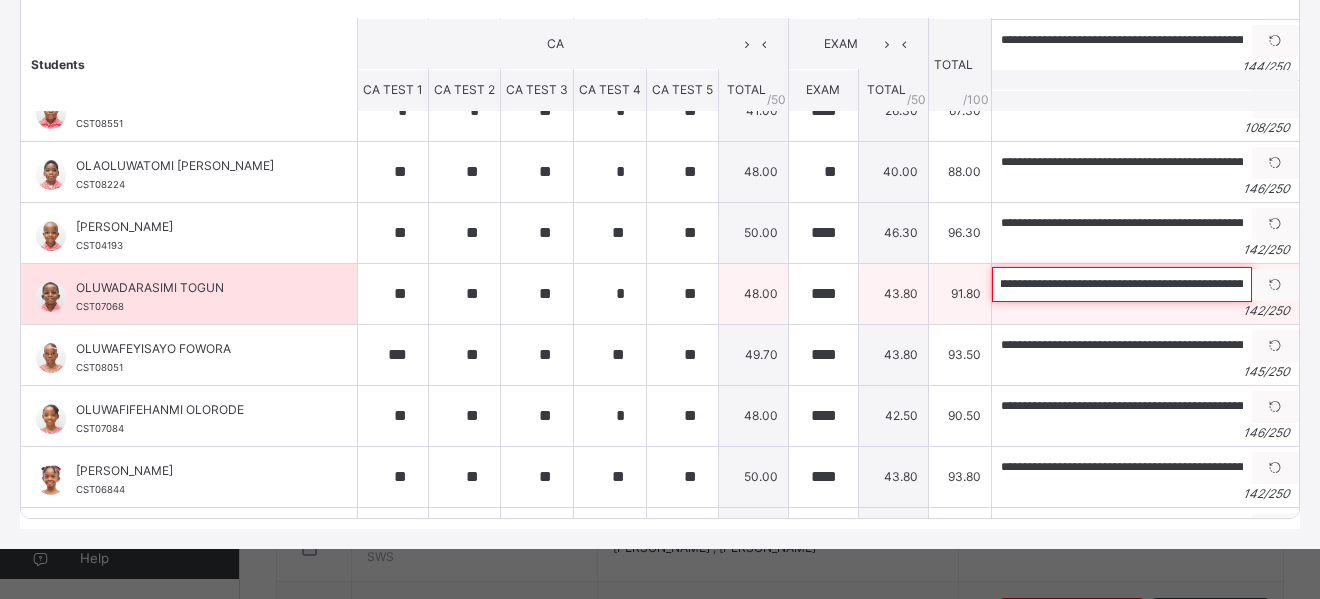 scroll, scrollTop: 0, scrollLeft: 151, axis: horizontal 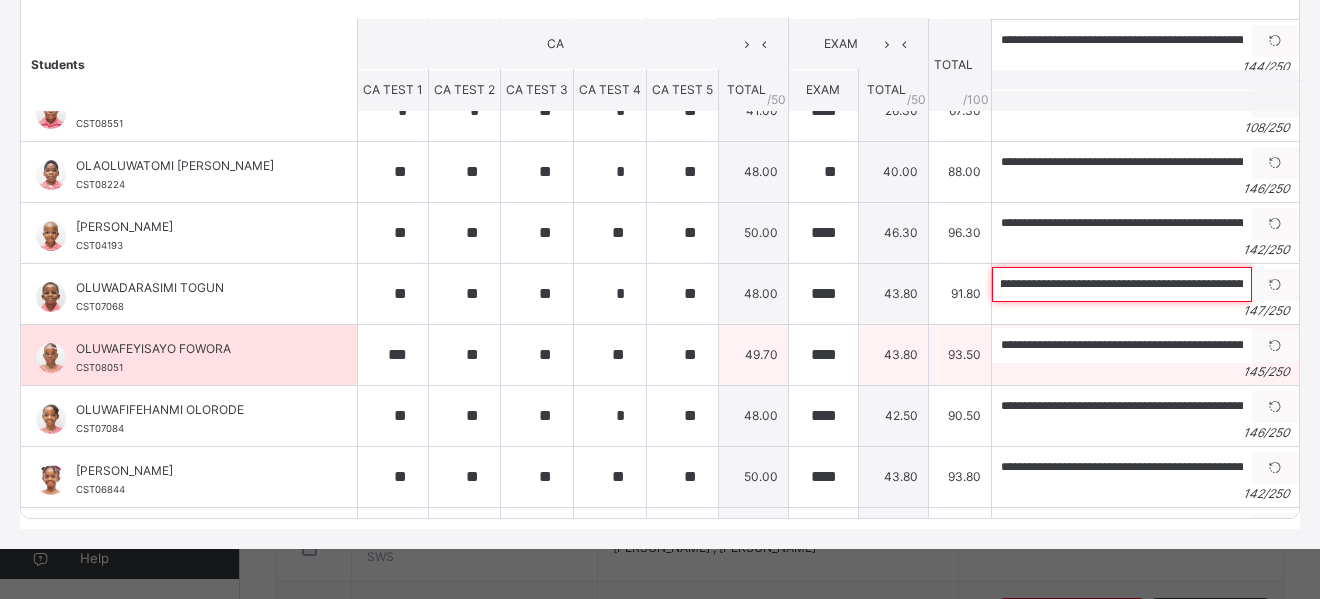 type on "**********" 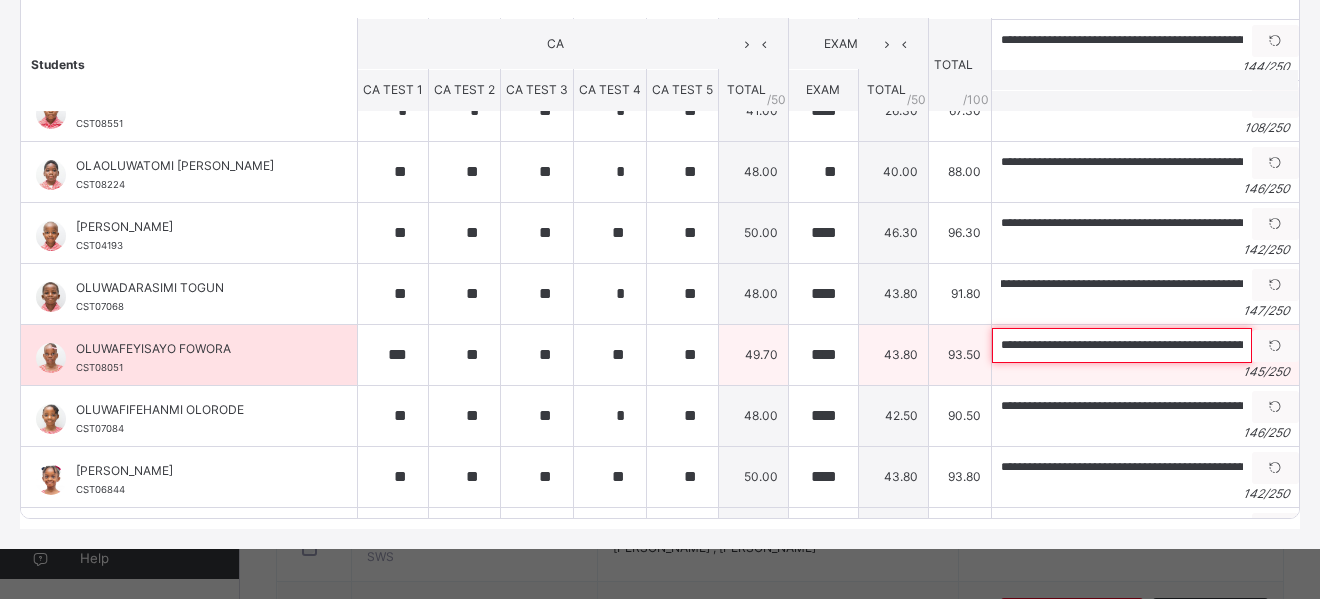 scroll, scrollTop: 0, scrollLeft: 0, axis: both 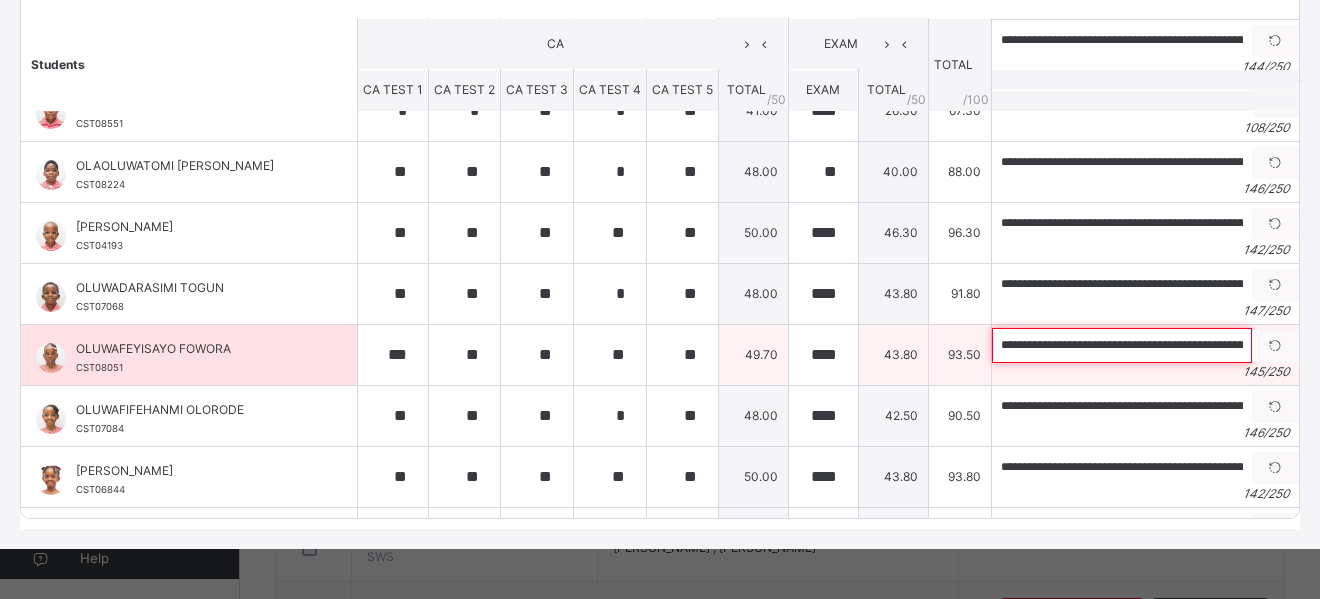 click on "**********" at bounding box center [1122, 345] 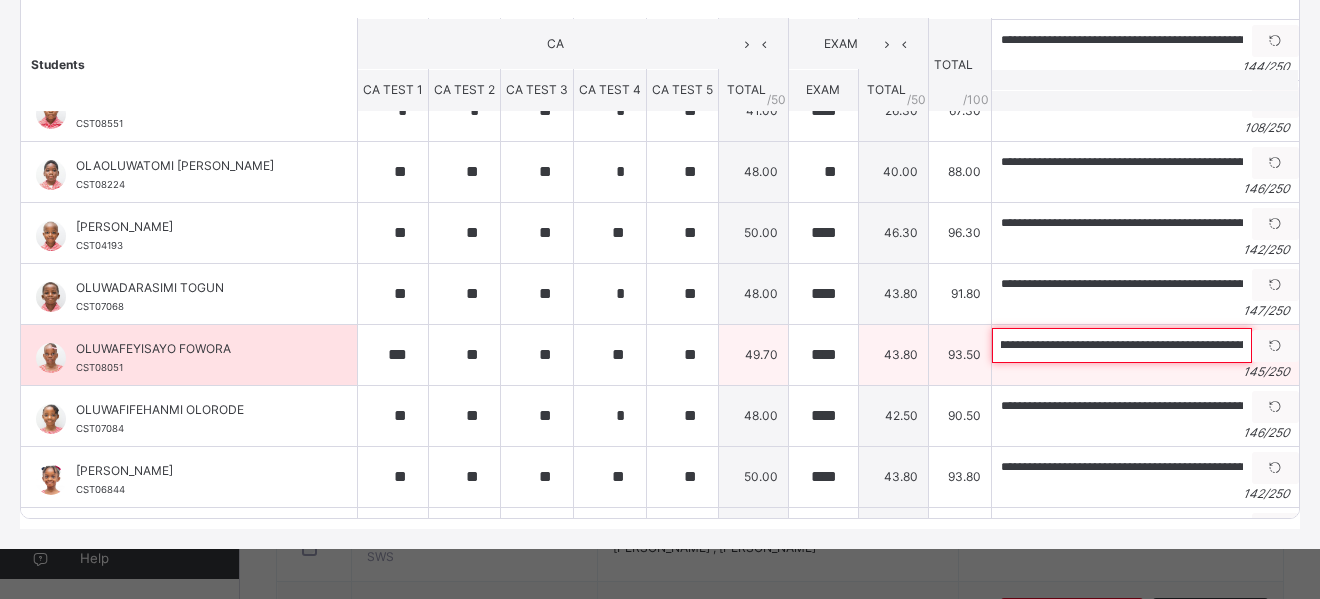 scroll, scrollTop: 0, scrollLeft: 181, axis: horizontal 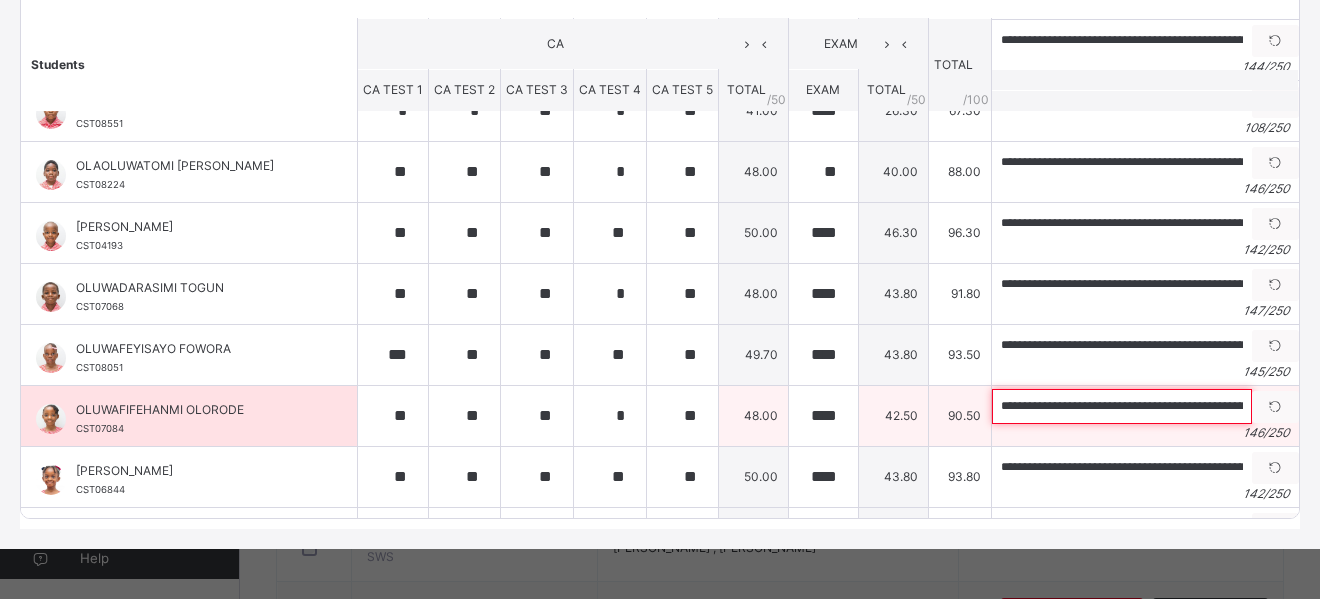click on "**********" at bounding box center [1122, 406] 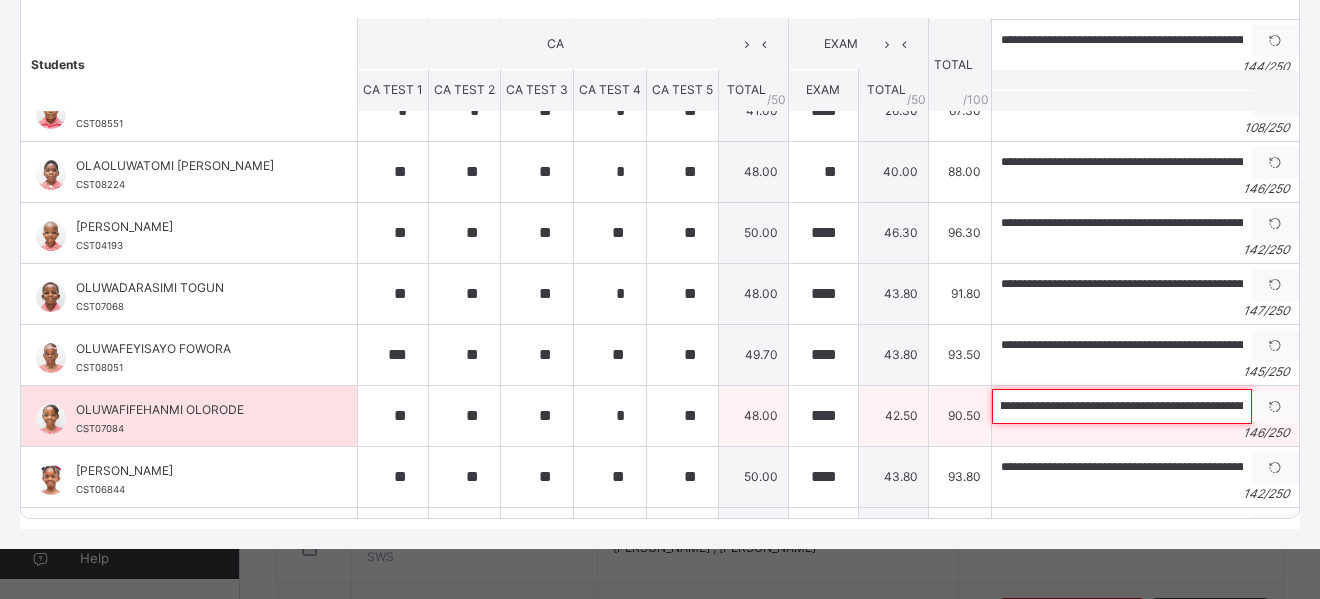 scroll, scrollTop: 0, scrollLeft: 140, axis: horizontal 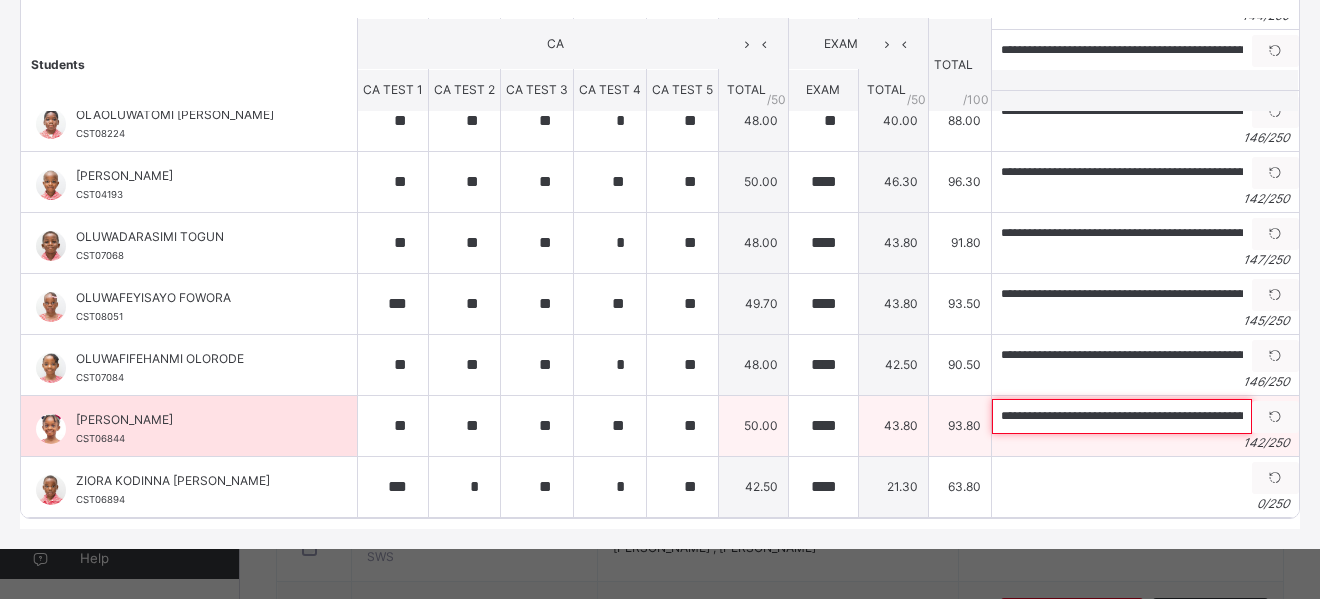 click on "**********" at bounding box center [1122, 416] 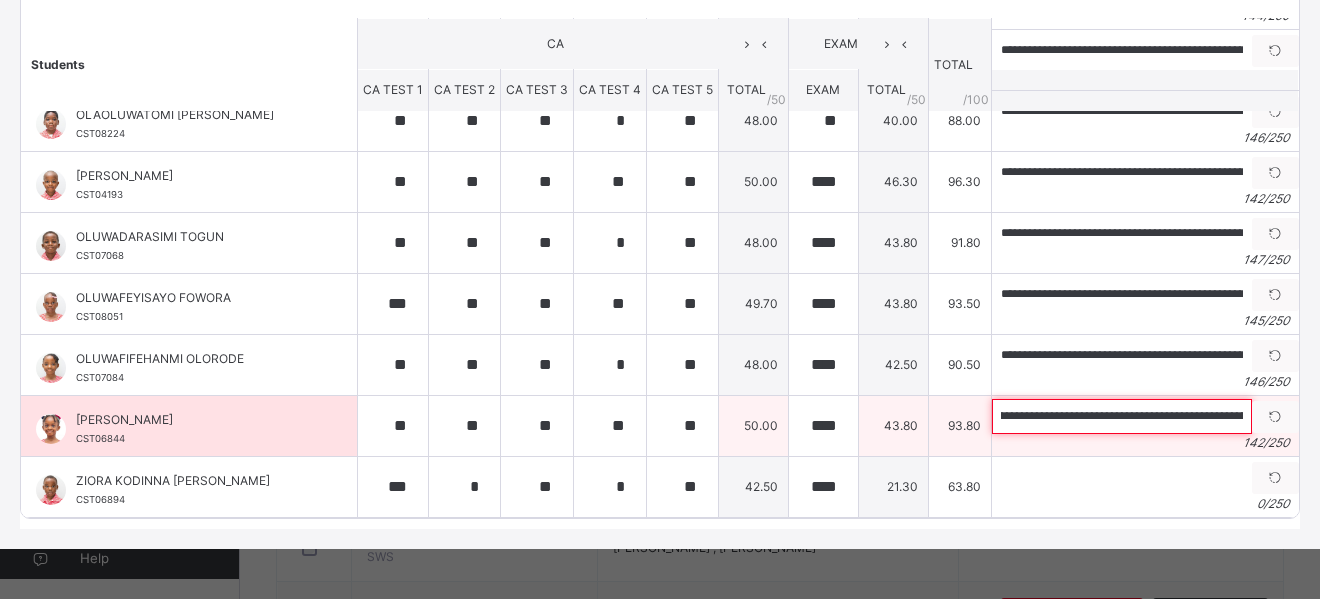 scroll, scrollTop: 0, scrollLeft: 126, axis: horizontal 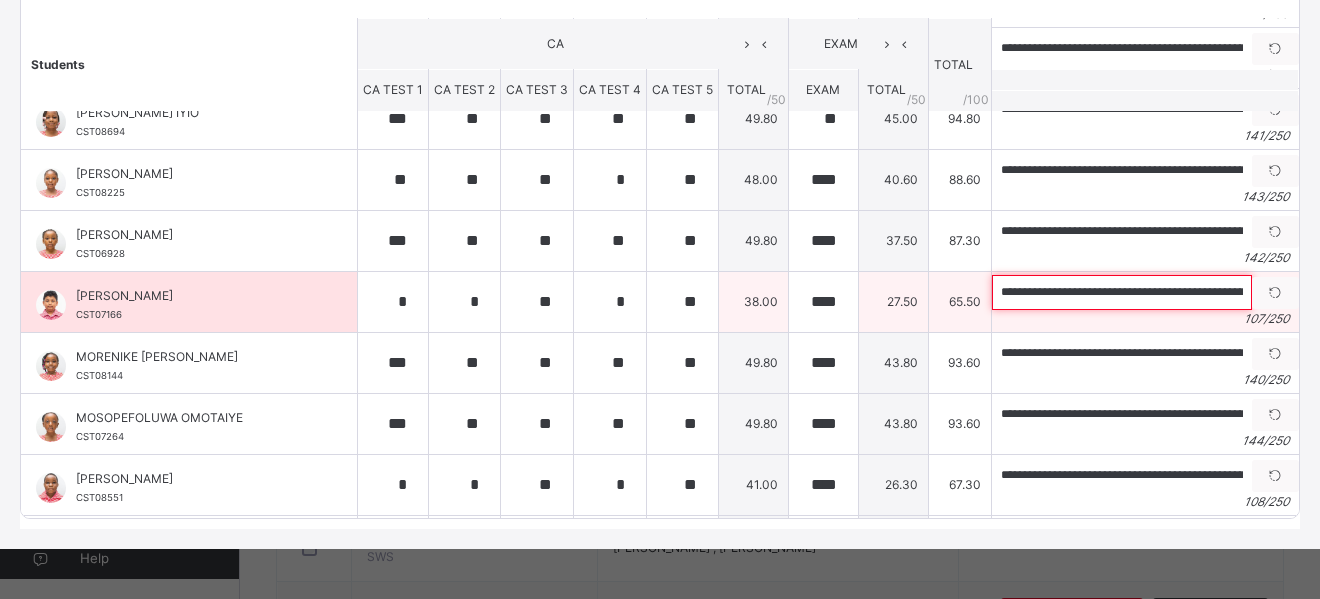 click on "**********" at bounding box center (1122, 292) 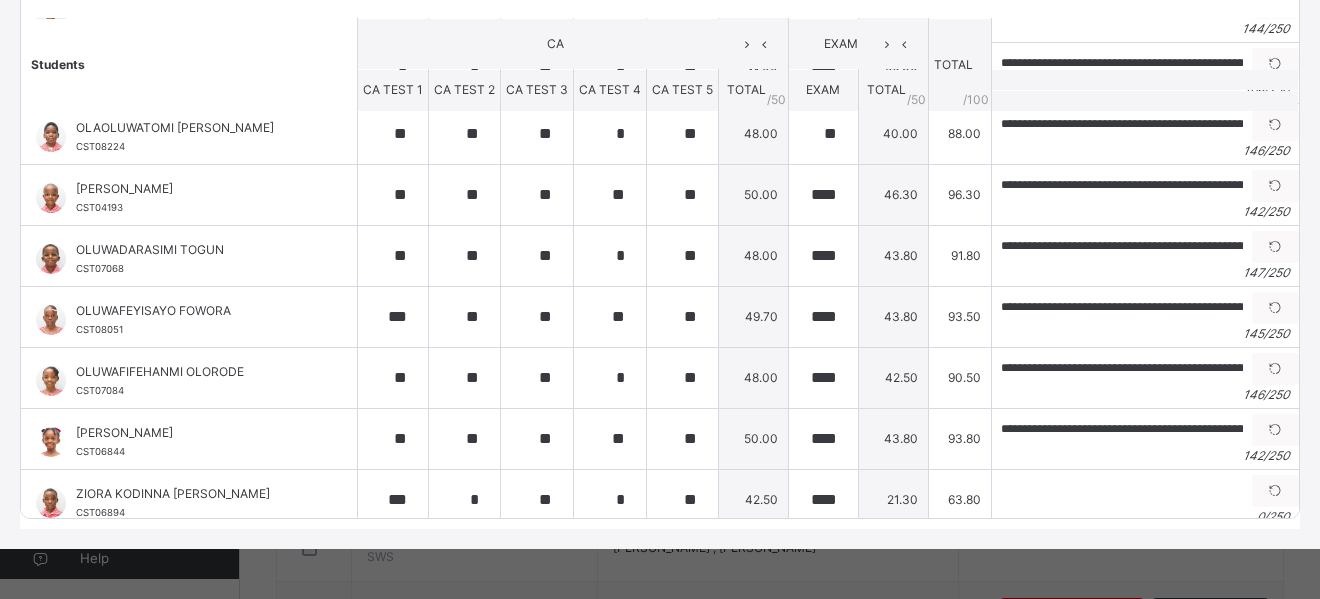 scroll, scrollTop: 707, scrollLeft: 0, axis: vertical 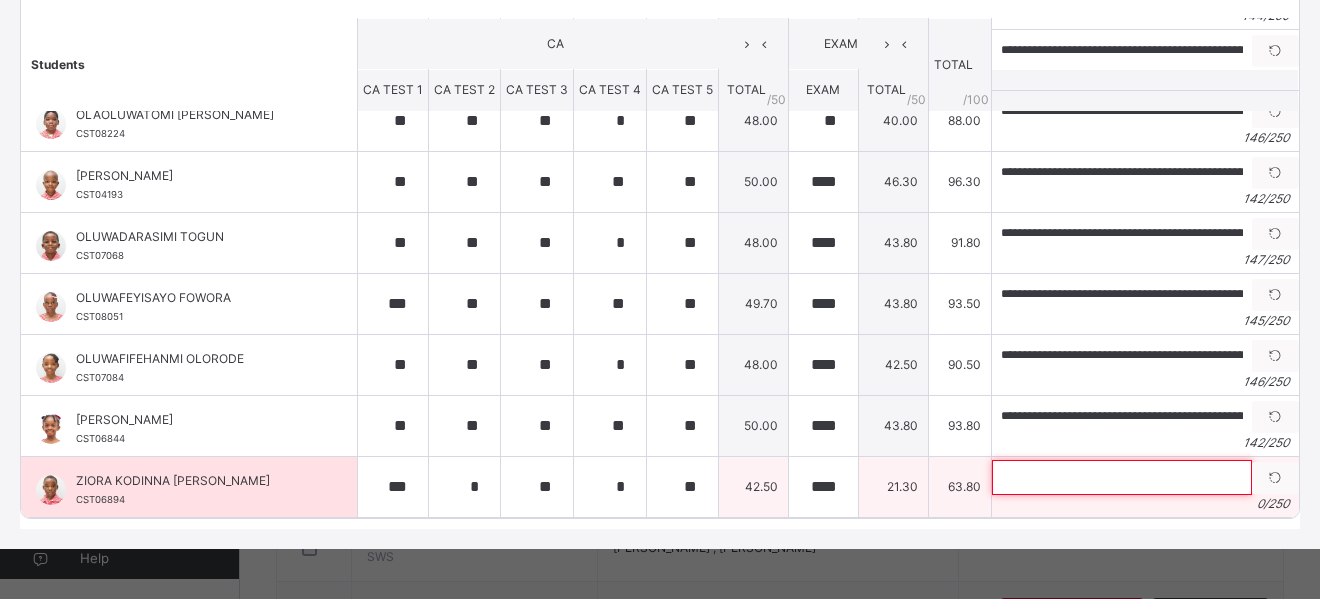 click at bounding box center (1122, 477) 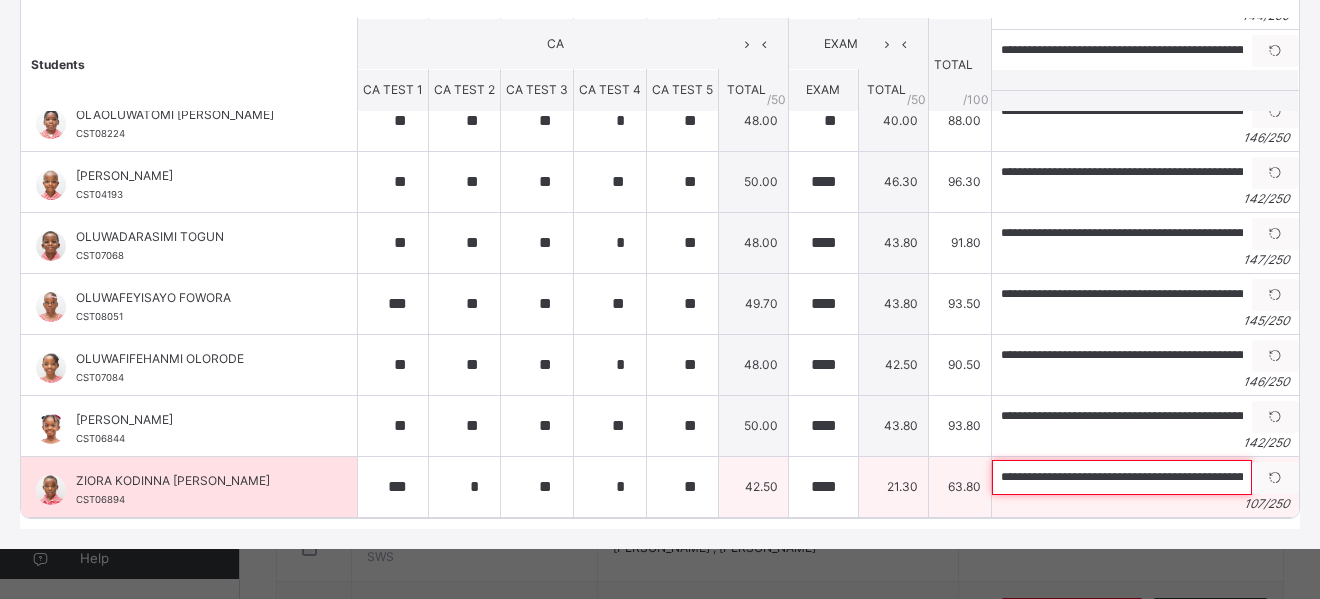 scroll, scrollTop: 0, scrollLeft: 365, axis: horizontal 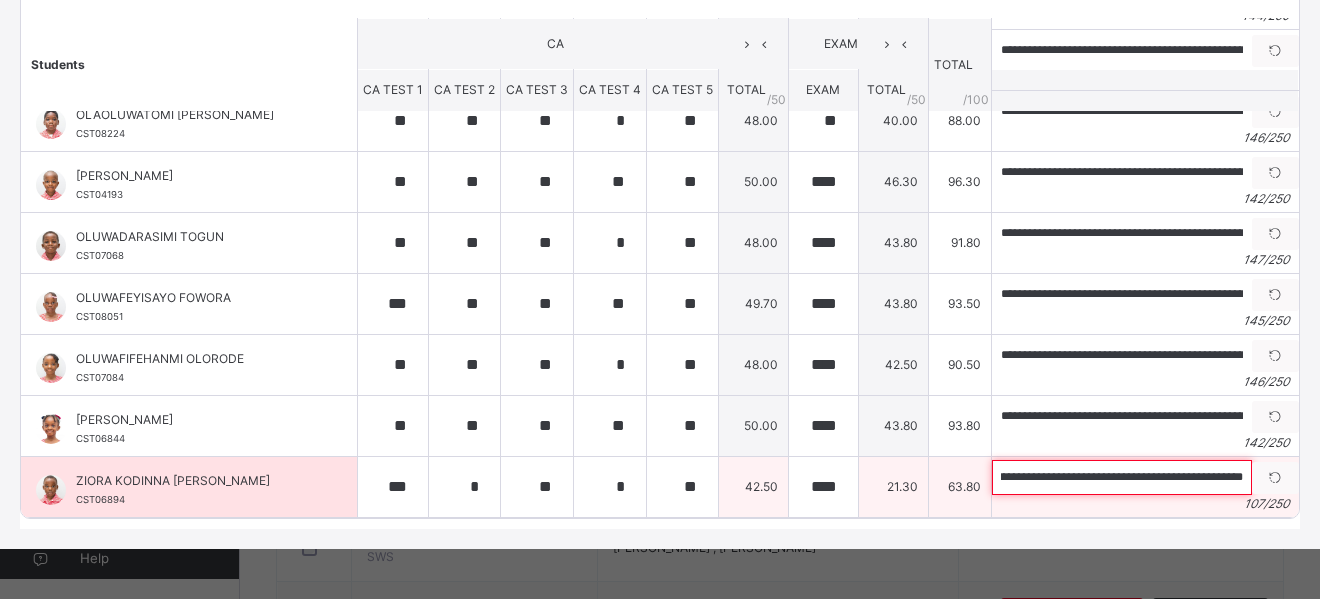 click on "**********" at bounding box center [1122, 477] 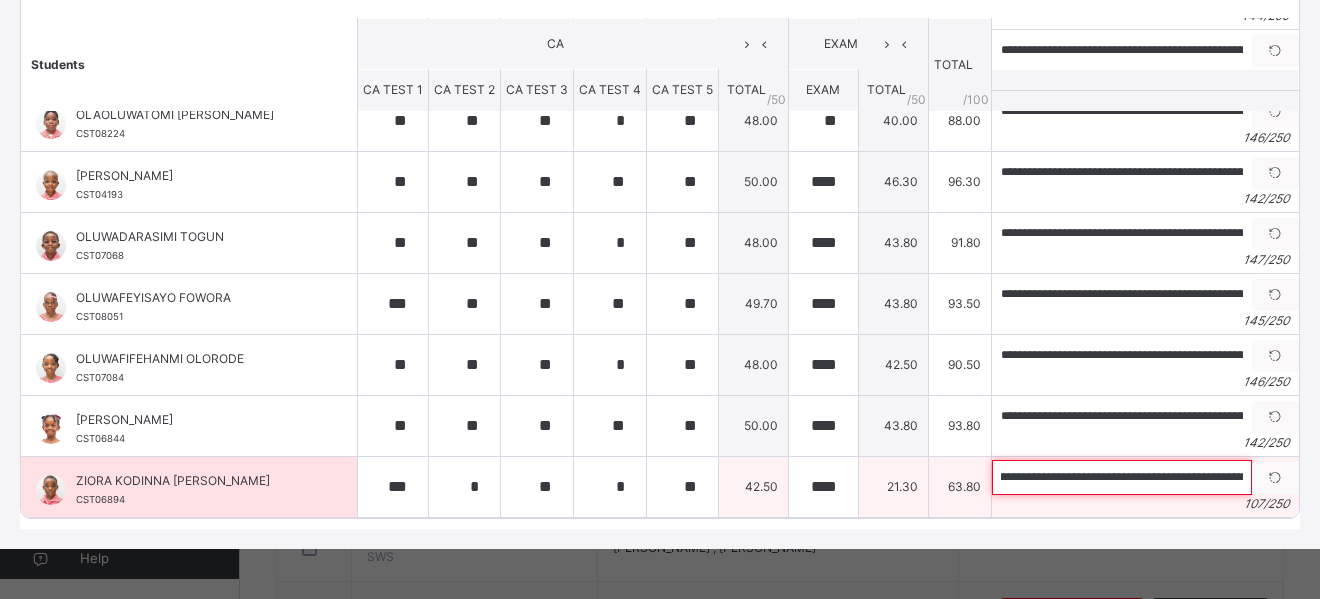 scroll, scrollTop: 0, scrollLeft: 208, axis: horizontal 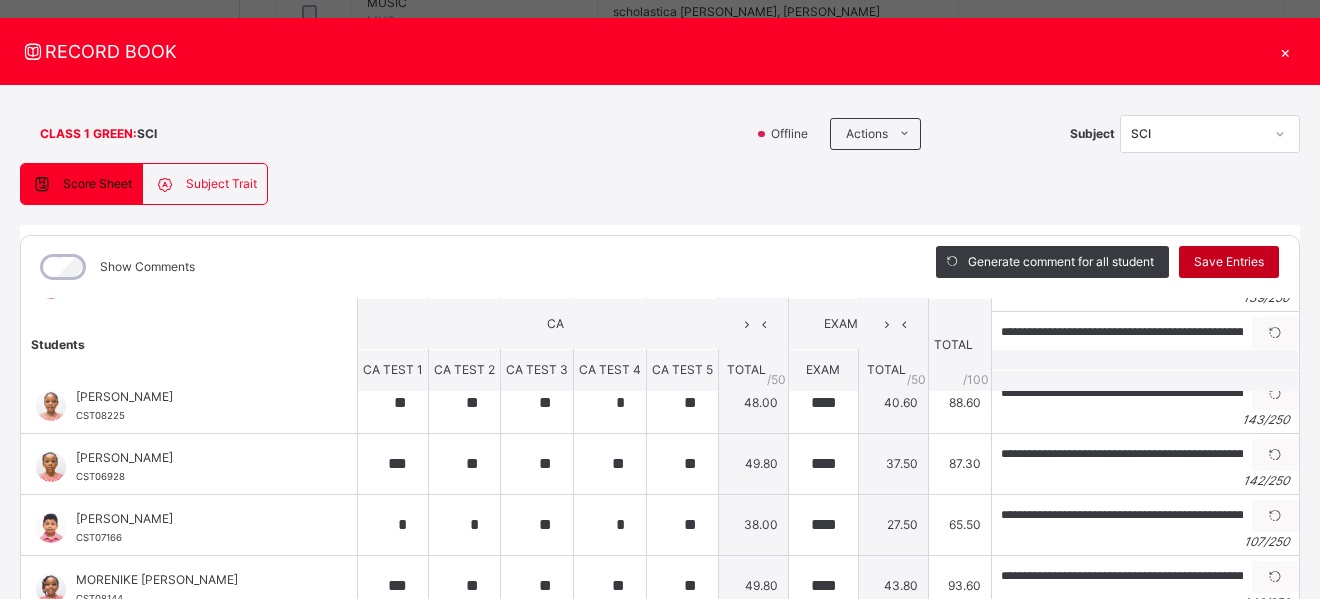 type on "**********" 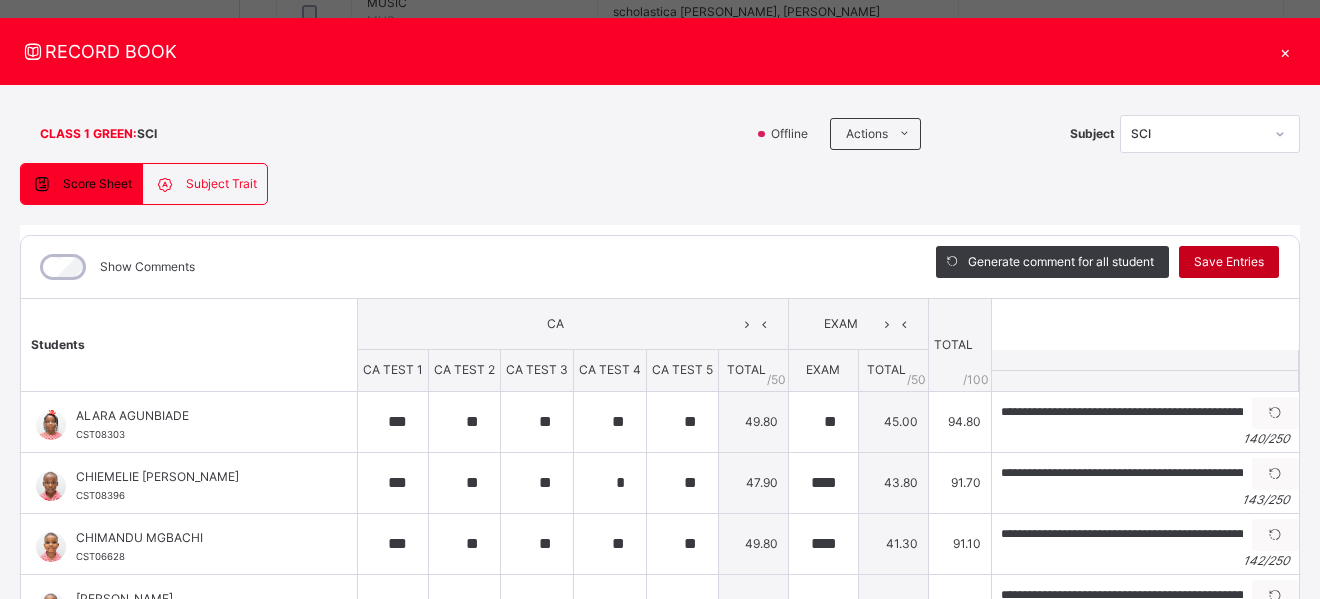 click on "Save Entries" at bounding box center (1229, 262) 